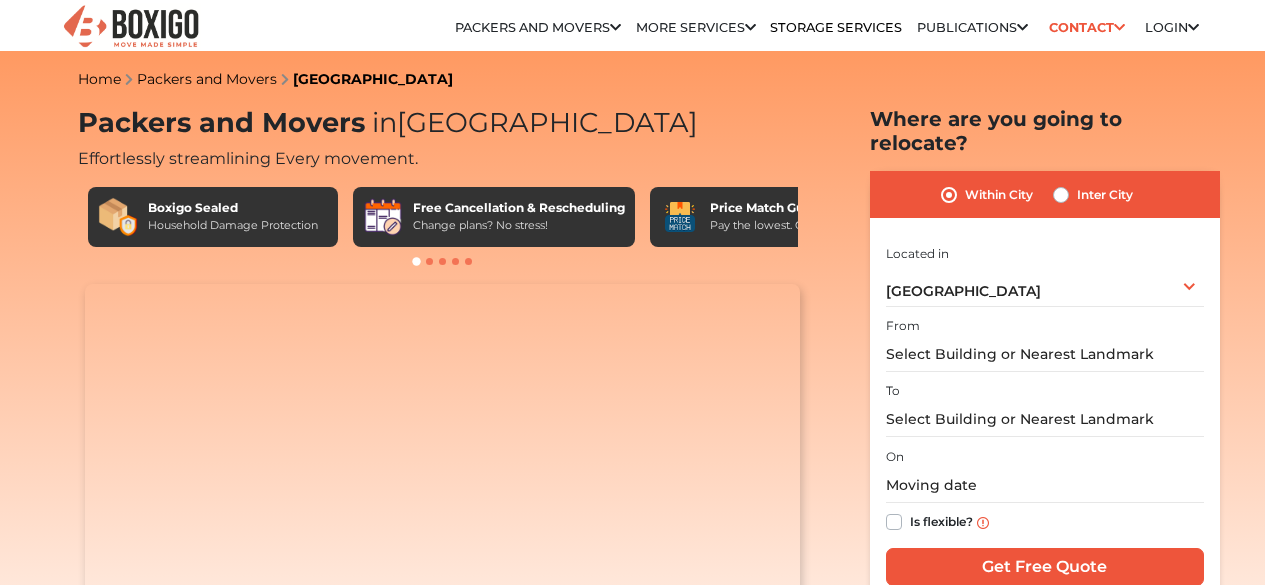 scroll, scrollTop: 0, scrollLeft: 0, axis: both 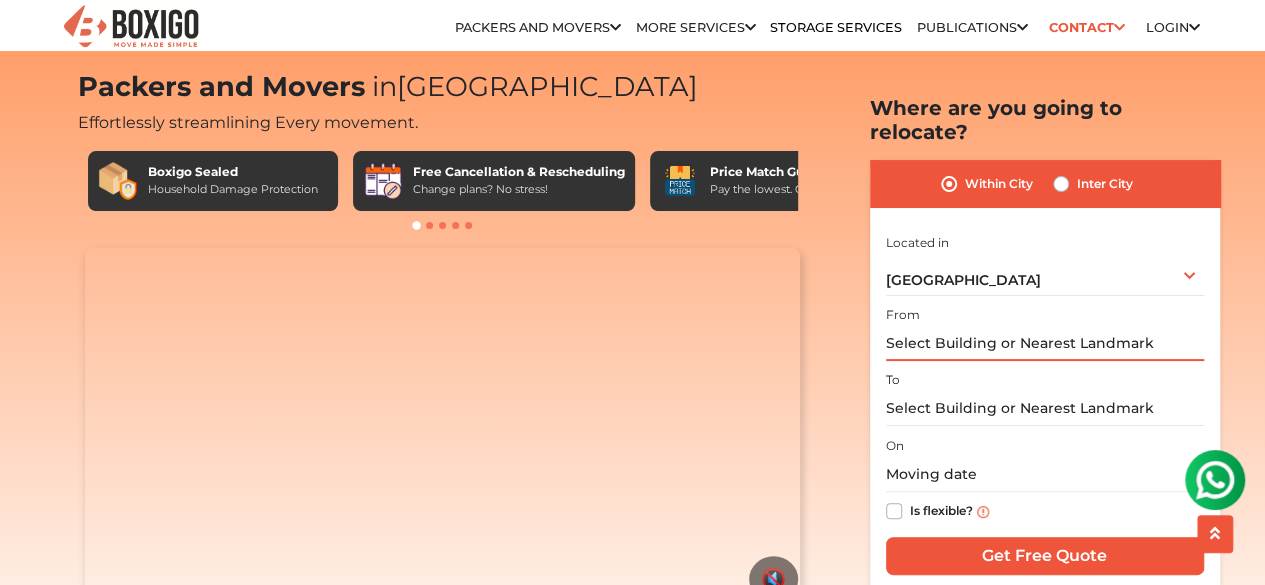 click at bounding box center [1045, 343] 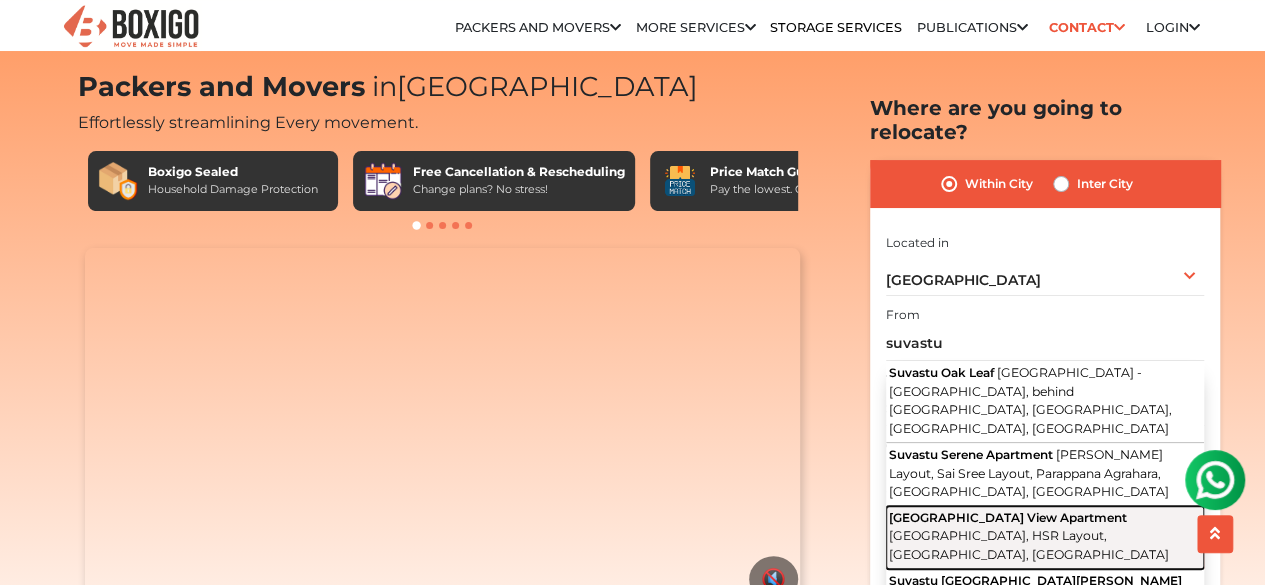 click on "[GEOGRAPHIC_DATA], HSR Layout, [GEOGRAPHIC_DATA], [GEOGRAPHIC_DATA]" at bounding box center (1029, 545) 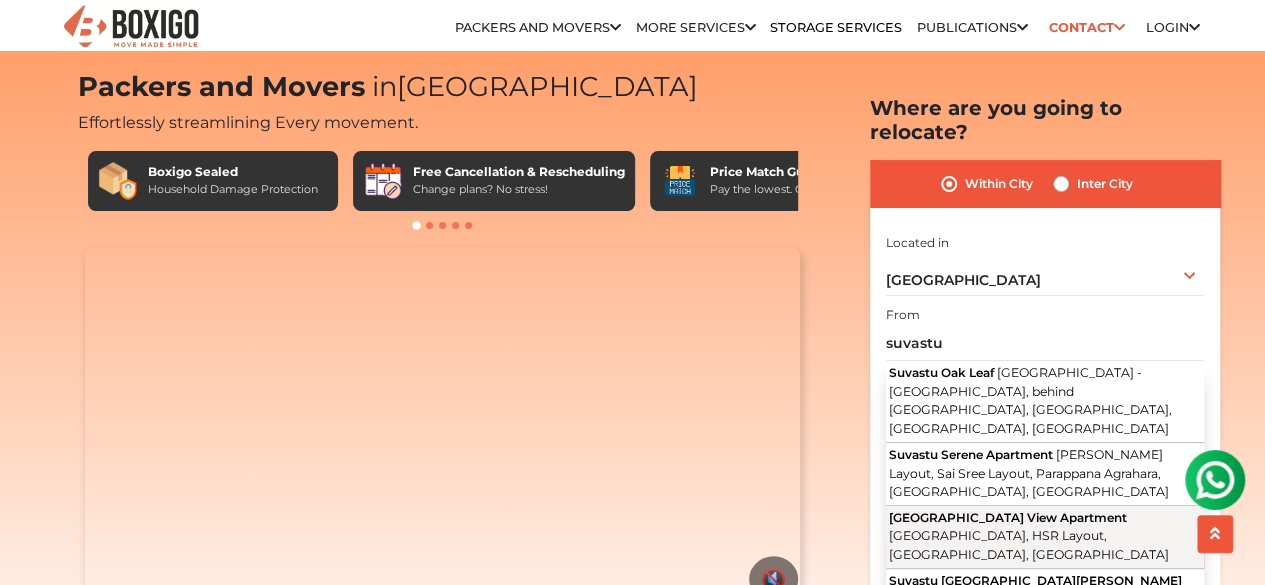 type on "[GEOGRAPHIC_DATA], [GEOGRAPHIC_DATA], [GEOGRAPHIC_DATA], [GEOGRAPHIC_DATA], [GEOGRAPHIC_DATA], [GEOGRAPHIC_DATA]" 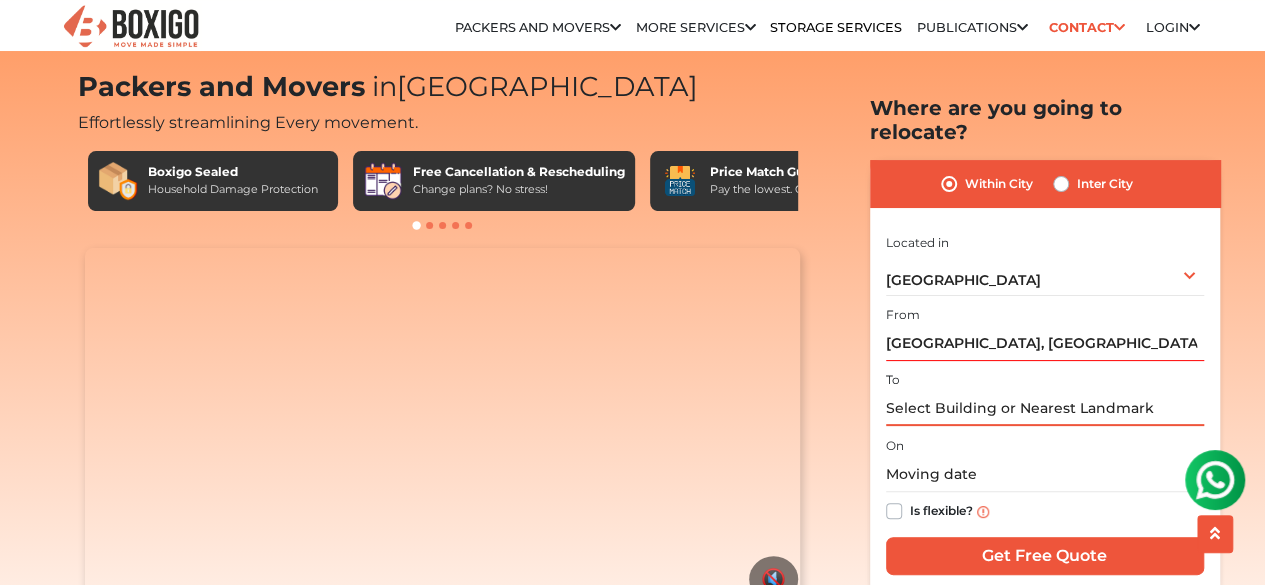 click at bounding box center [1045, 408] 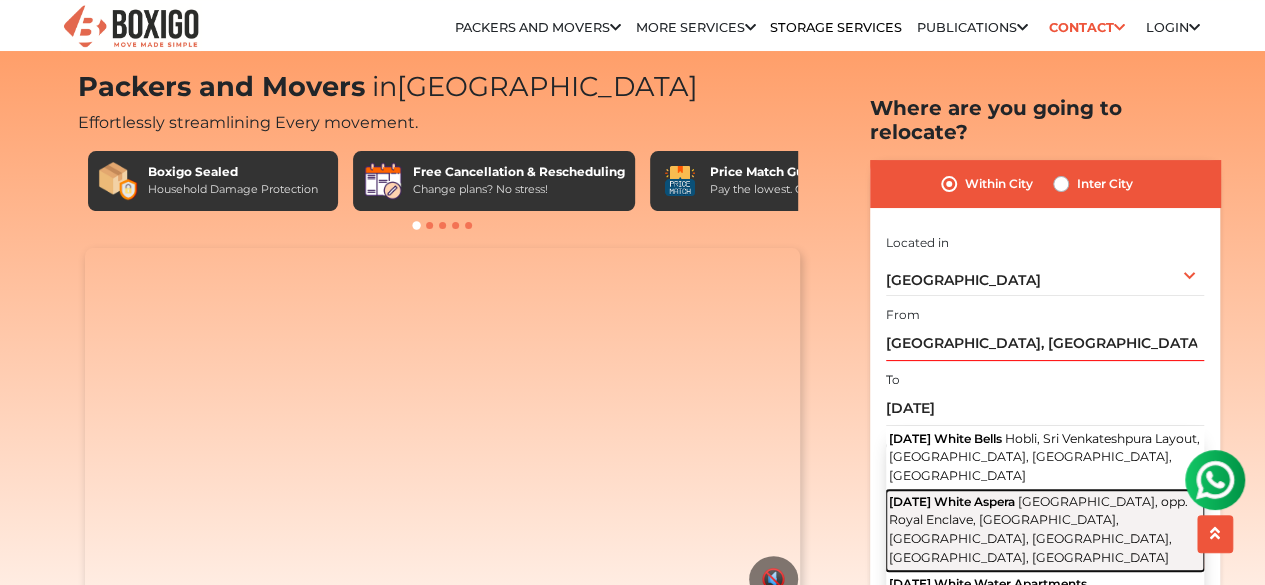 click on "[GEOGRAPHIC_DATA], opp. Royal Enclave, [GEOGRAPHIC_DATA], [GEOGRAPHIC_DATA], [GEOGRAPHIC_DATA], [GEOGRAPHIC_DATA], [GEOGRAPHIC_DATA]" at bounding box center (1038, 529) 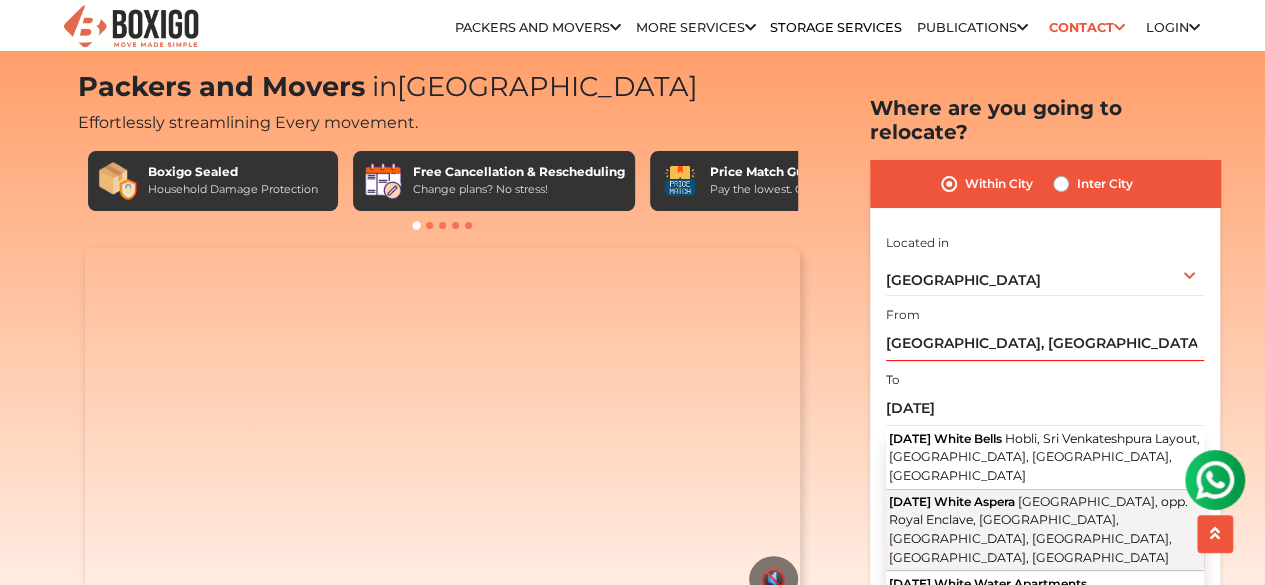 type on "[DATE] White Aspera, [GEOGRAPHIC_DATA], opp. Royal Enclave, [GEOGRAPHIC_DATA], [GEOGRAPHIC_DATA], [GEOGRAPHIC_DATA], [GEOGRAPHIC_DATA], [GEOGRAPHIC_DATA]" 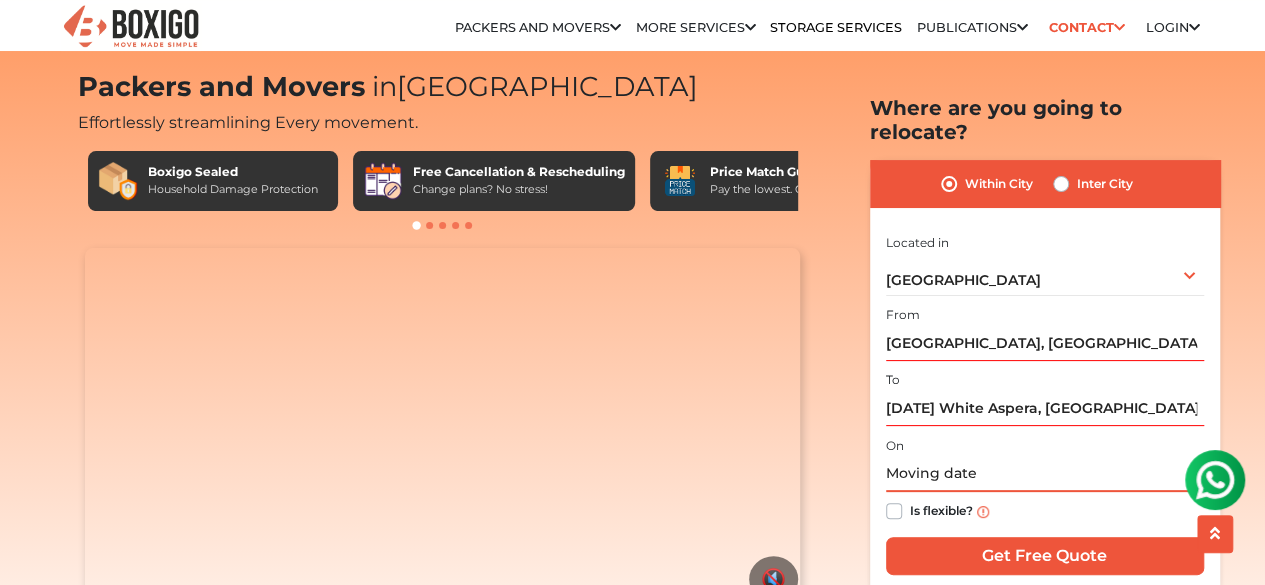 click at bounding box center [1045, 474] 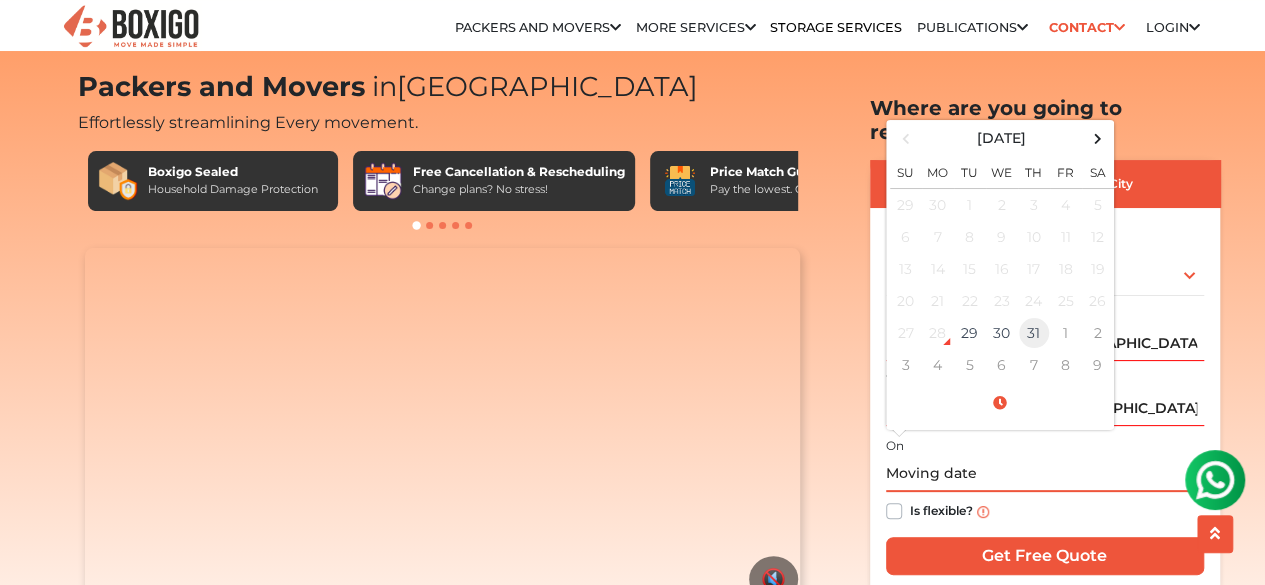 click on "31" at bounding box center [1034, 333] 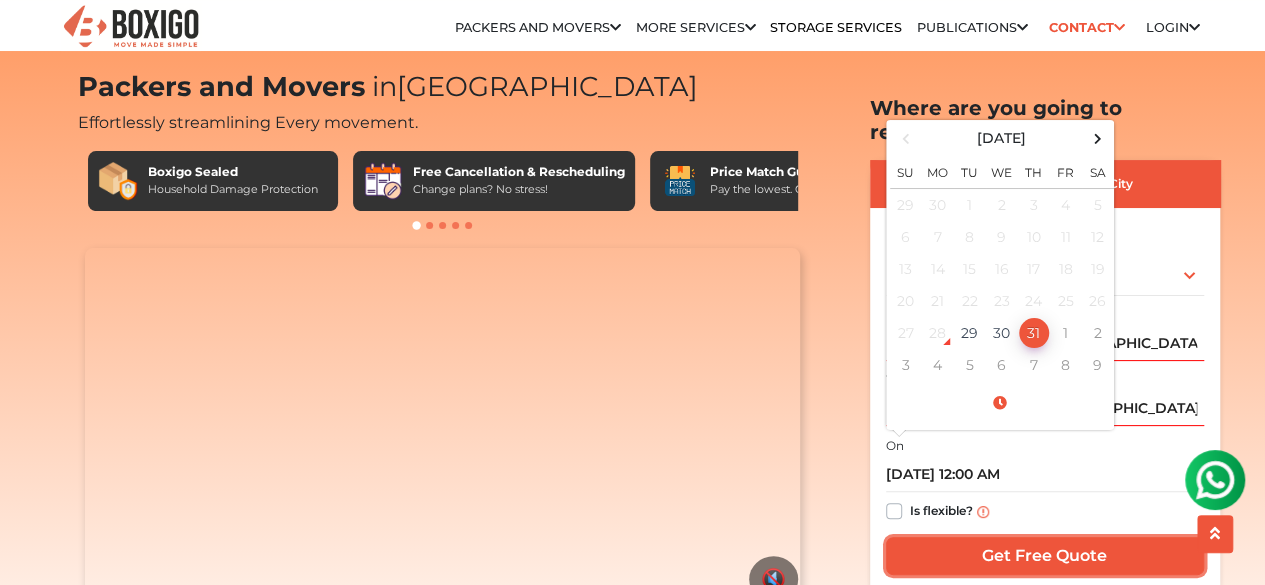 click on "Get Free Quote" at bounding box center (1045, 556) 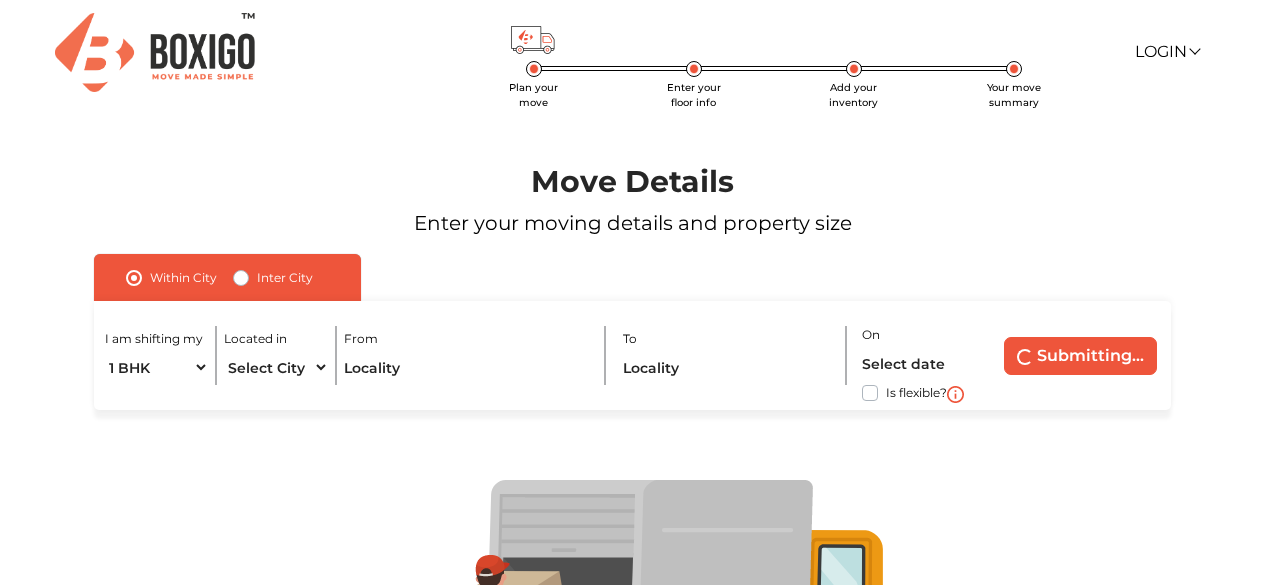 scroll, scrollTop: 54, scrollLeft: 0, axis: vertical 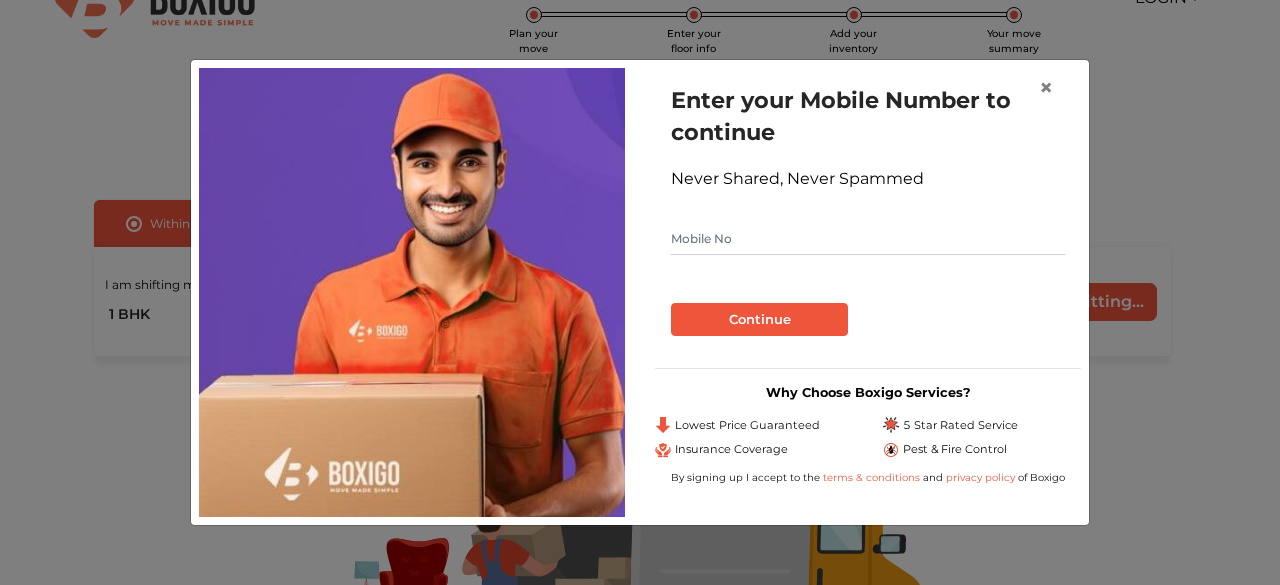 click at bounding box center (868, 239) 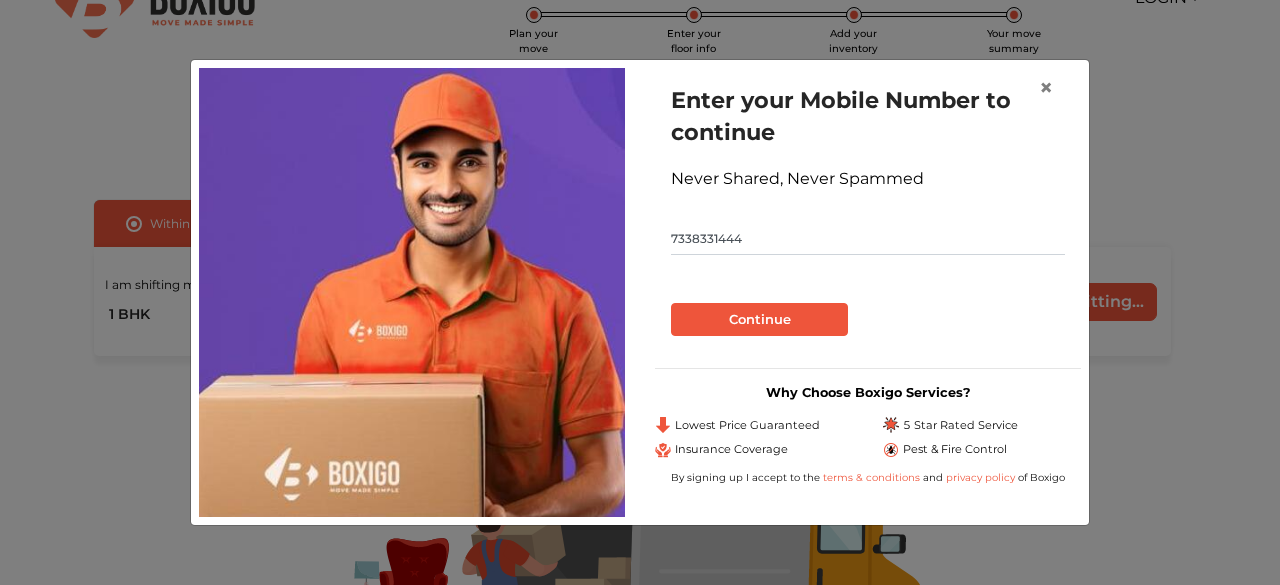 type on "7338331444" 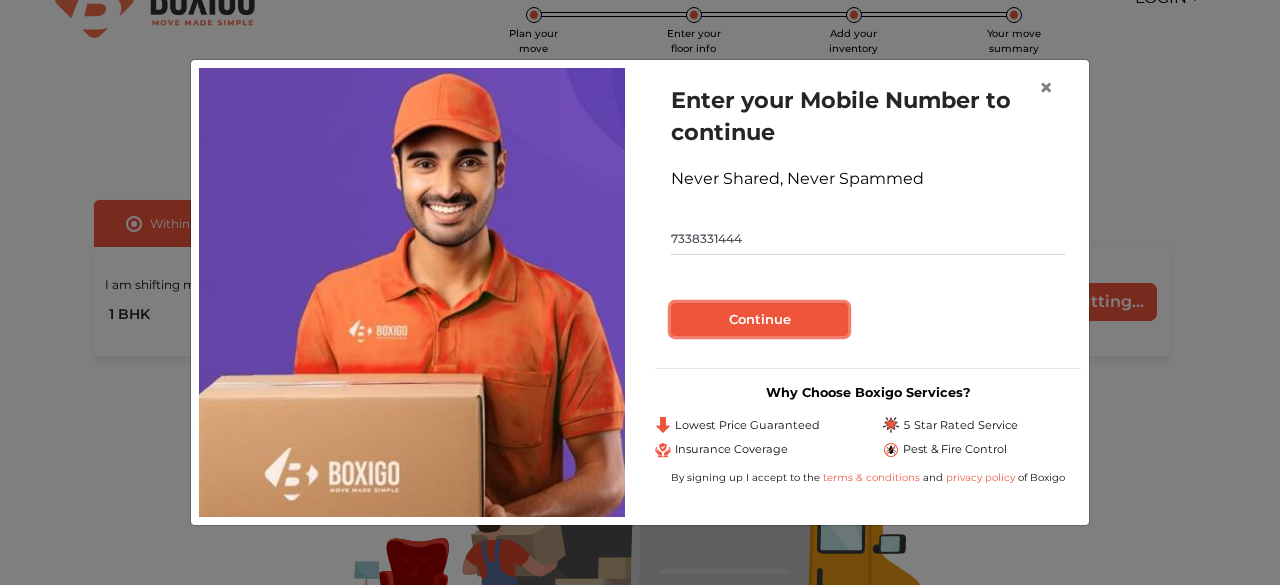 click on "Continue" at bounding box center (759, 320) 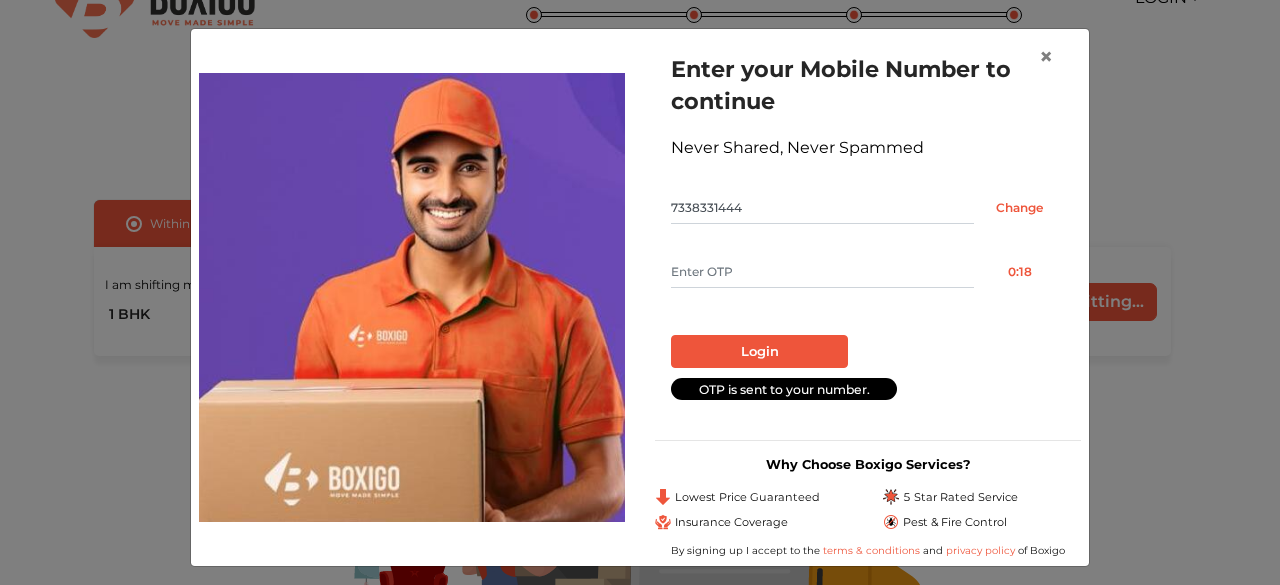 click at bounding box center [822, 272] 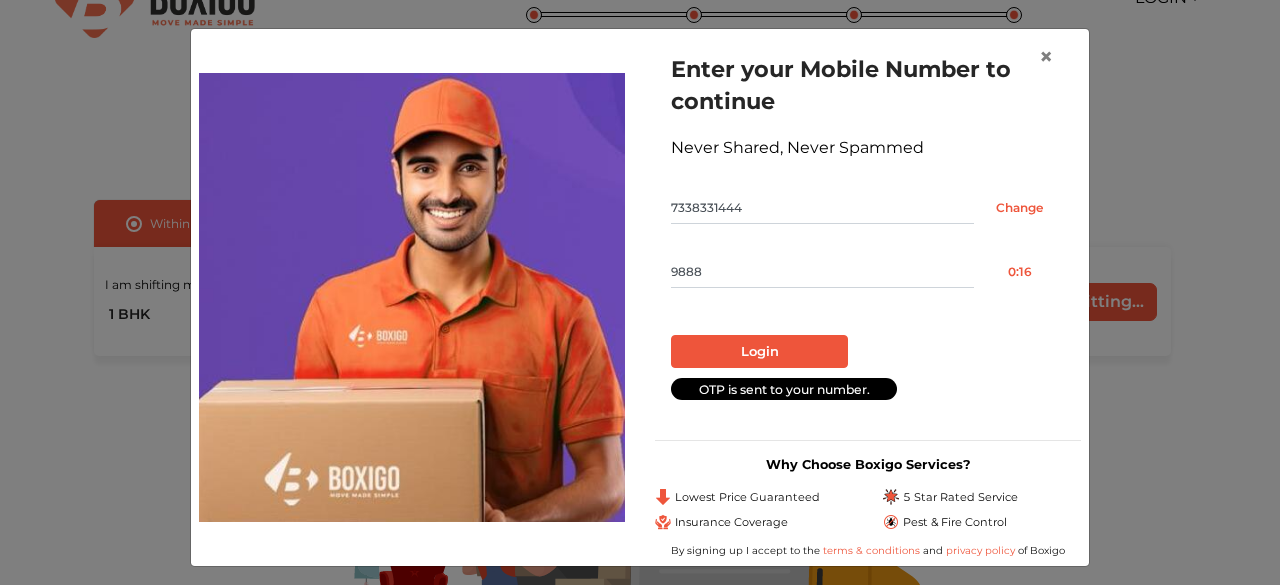 type on "9888" 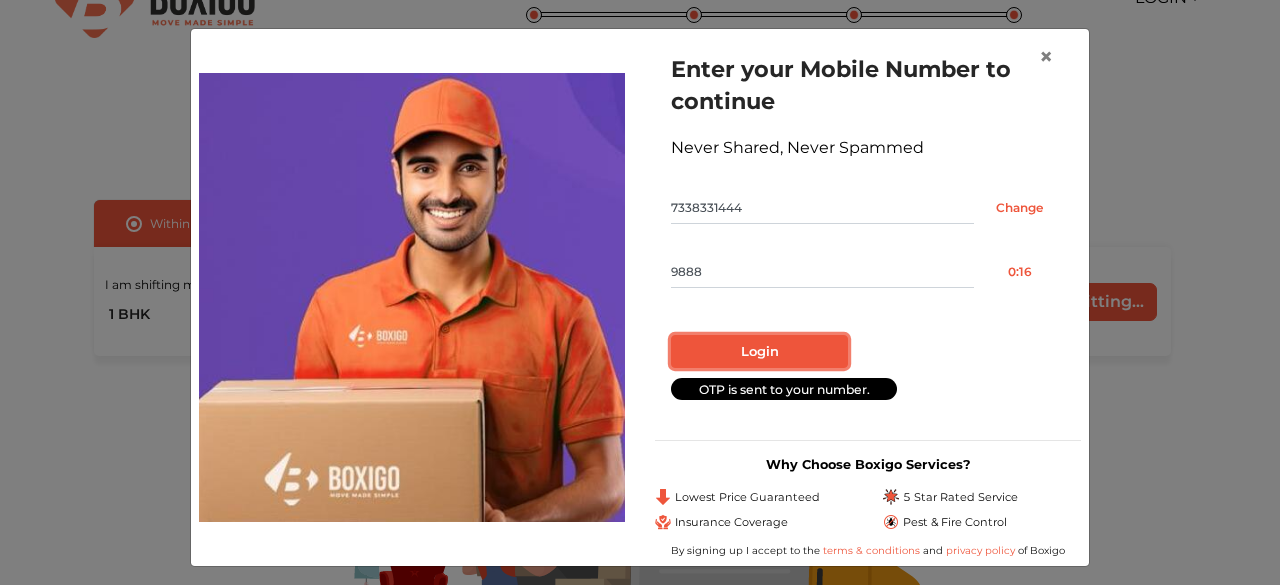 click on "Login" at bounding box center [759, 352] 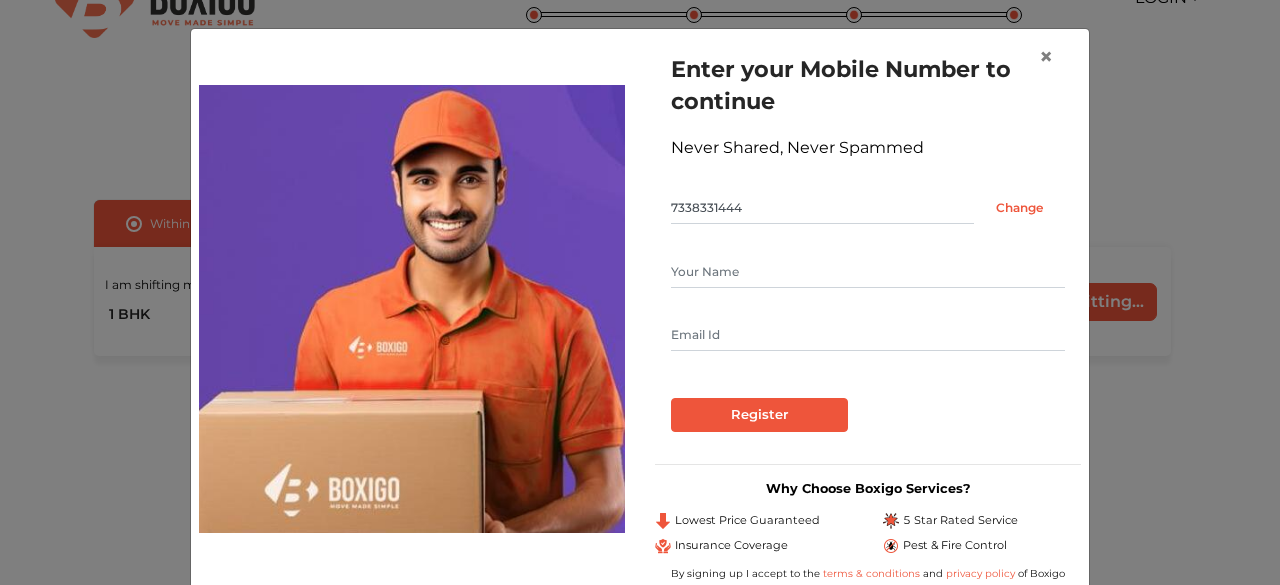 click on "Enter your Mobile Number to continue Never Shared, Never Spammed 7338331444 Change Register" at bounding box center [868, 242] 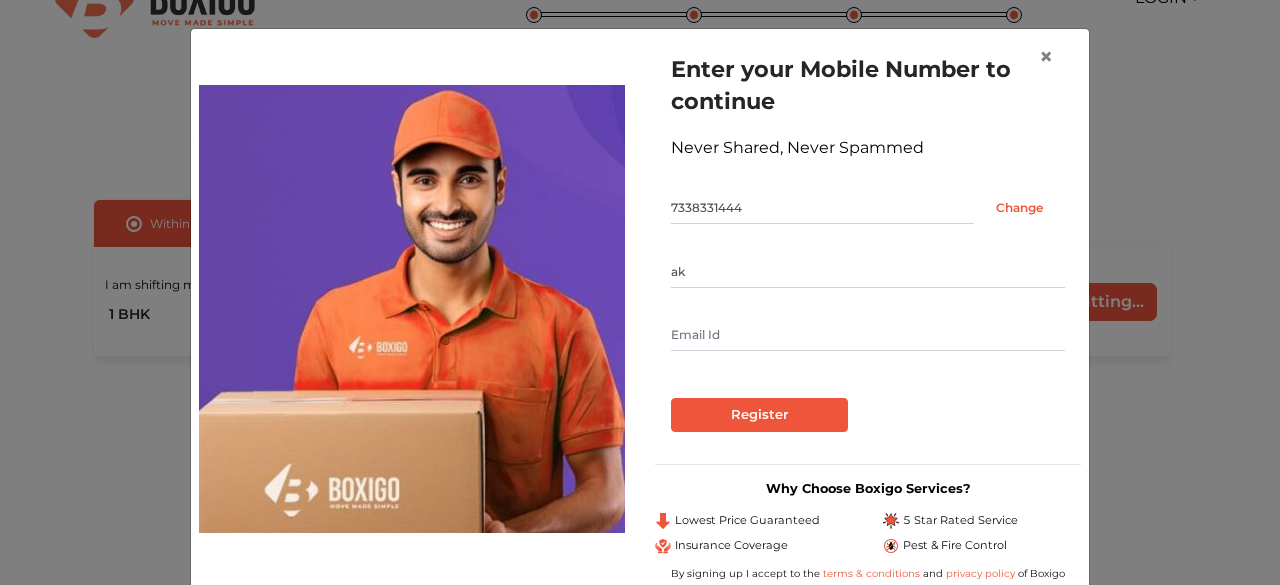 type on "ak" 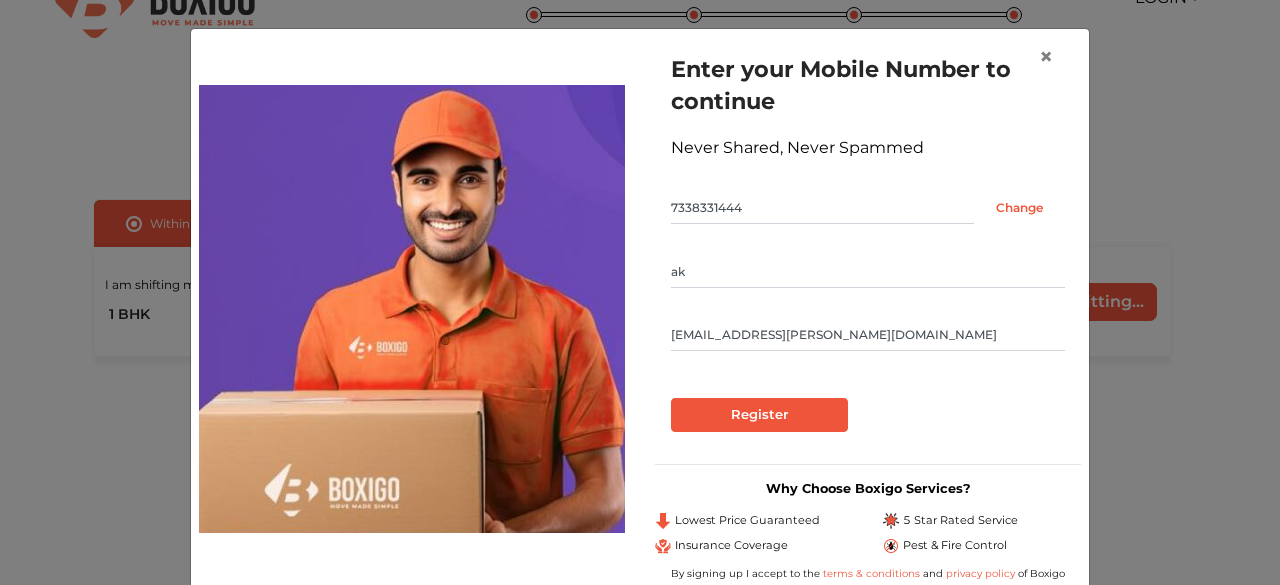 type on "ak.amyth@gmail.com" 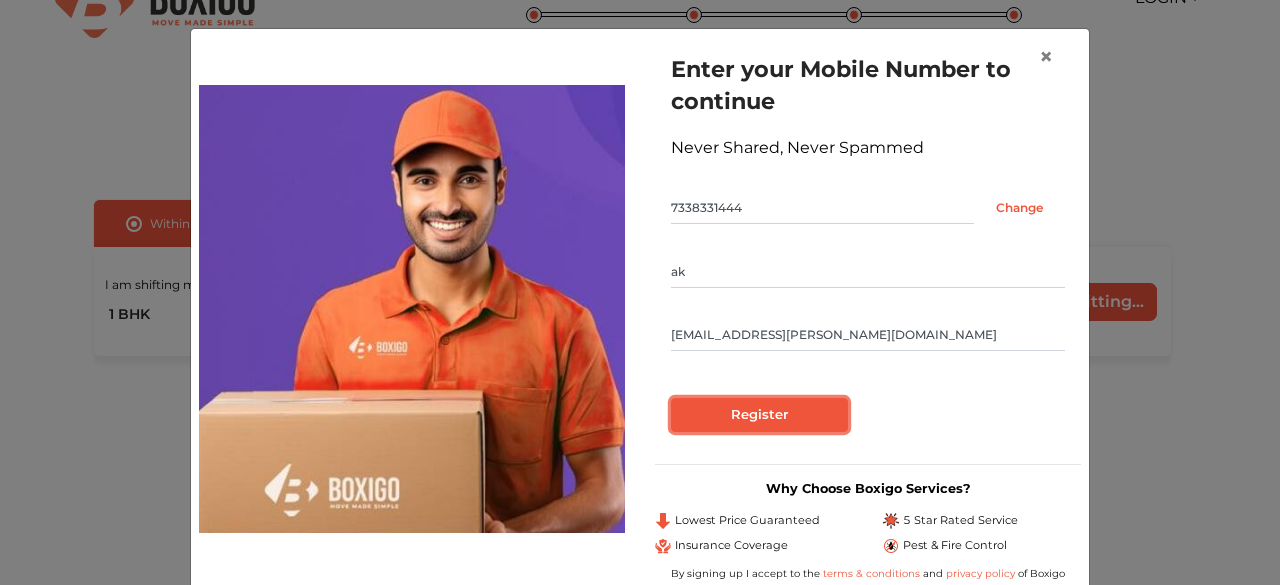 click on "Register" at bounding box center (759, 415) 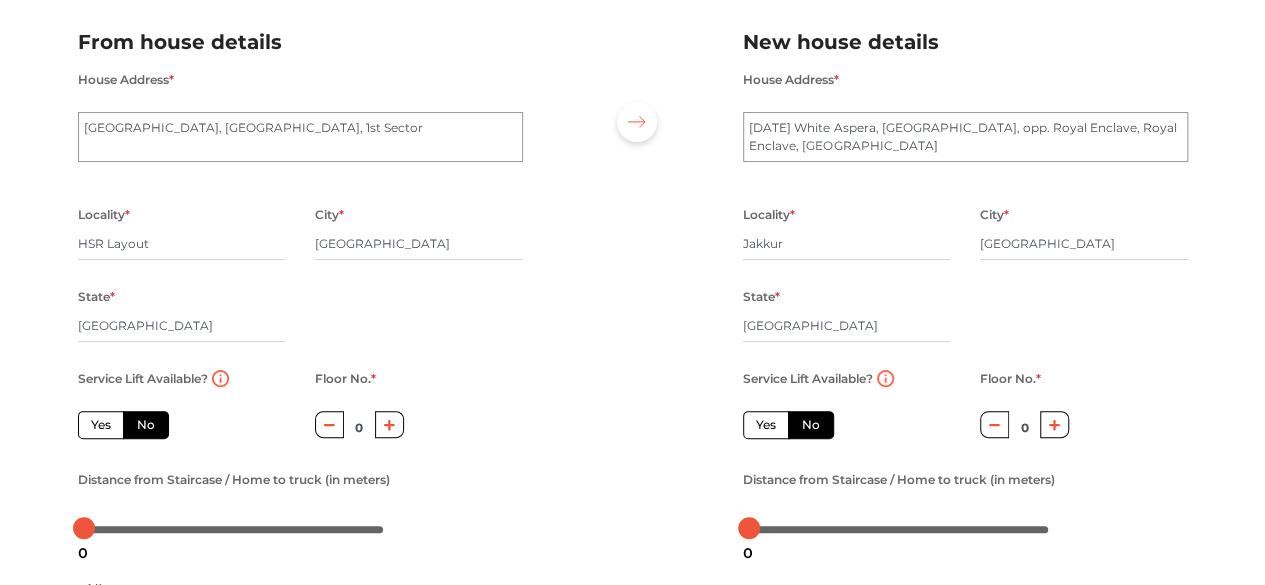 scroll, scrollTop: 136, scrollLeft: 0, axis: vertical 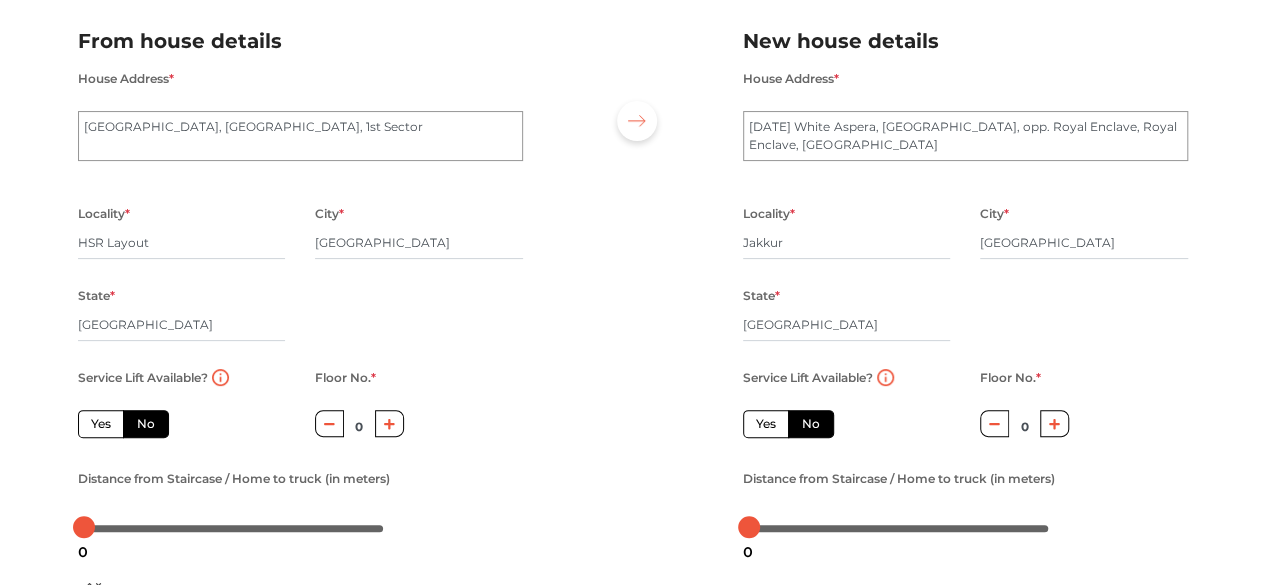 click on "No" at bounding box center (146, 424) 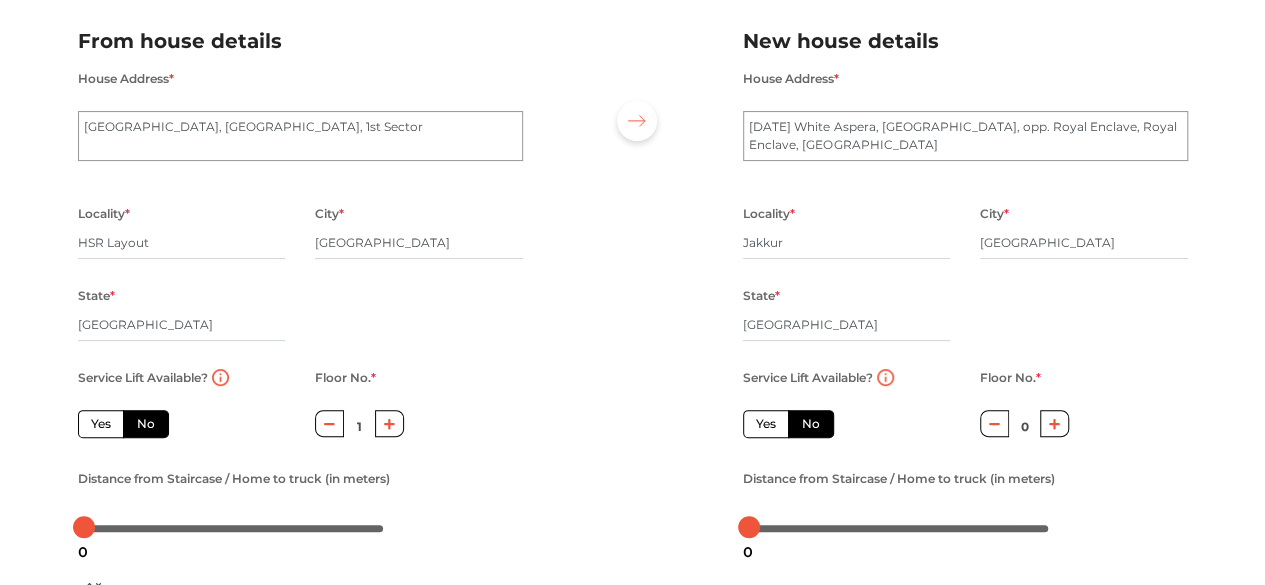 click at bounding box center [389, 423] 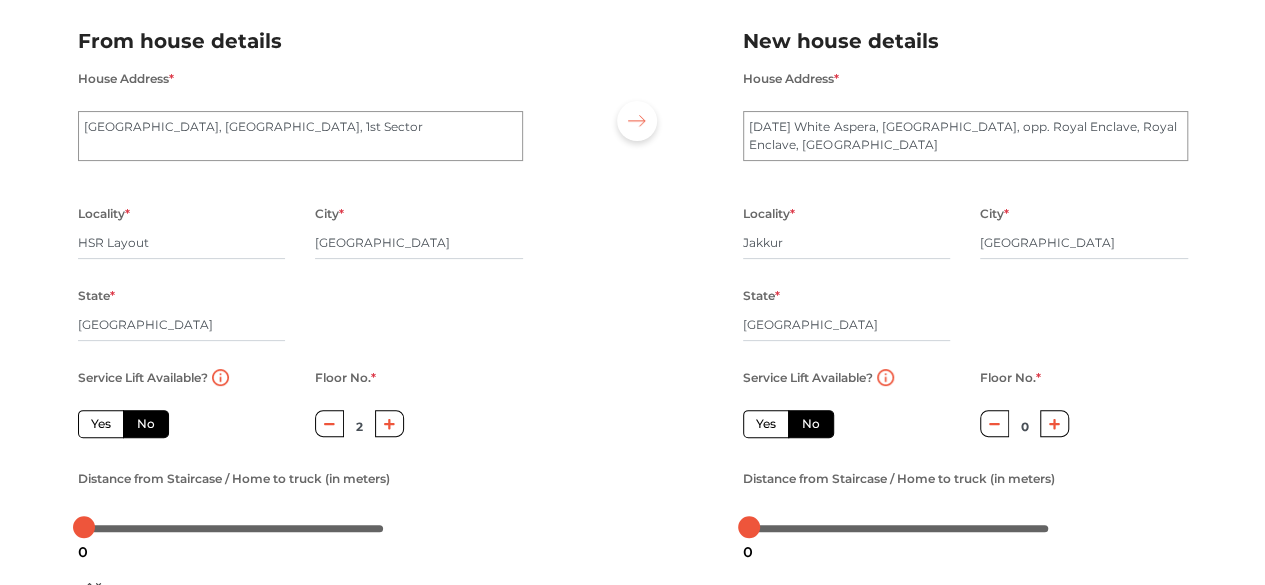 click at bounding box center (389, 423) 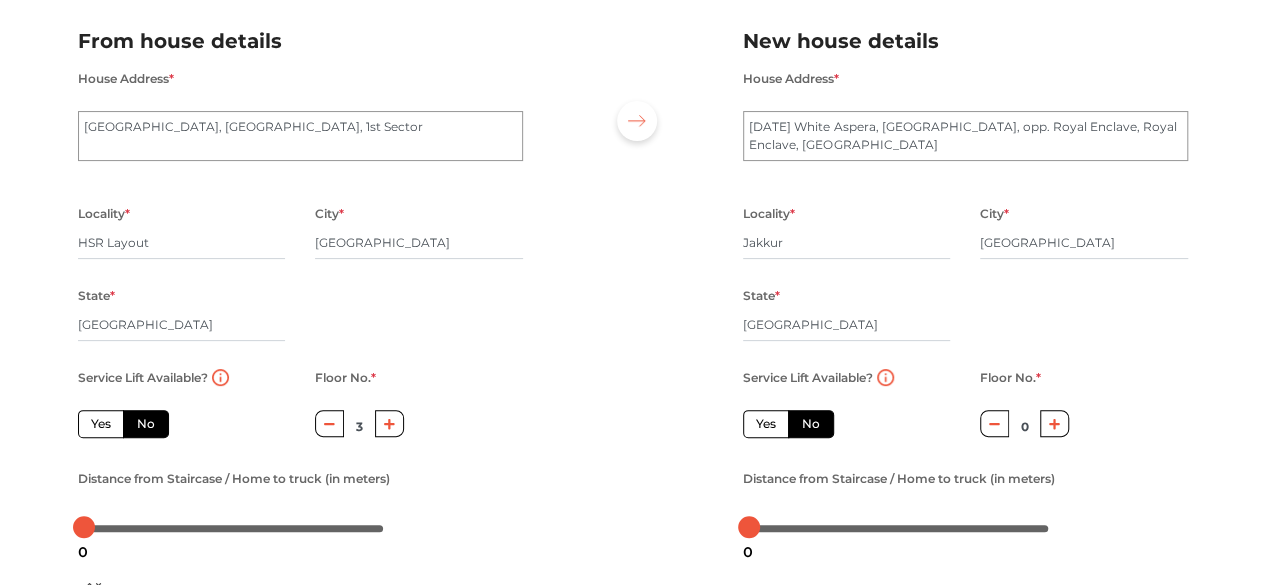 click on "Yes" at bounding box center (101, 424) 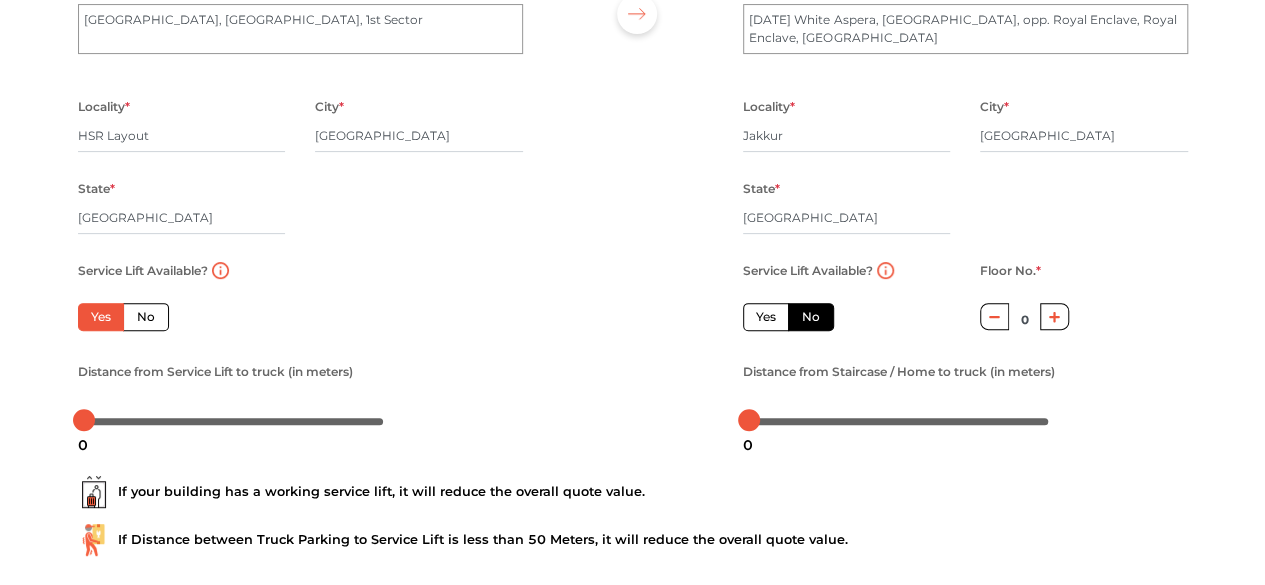 scroll, scrollTop: 248, scrollLeft: 0, axis: vertical 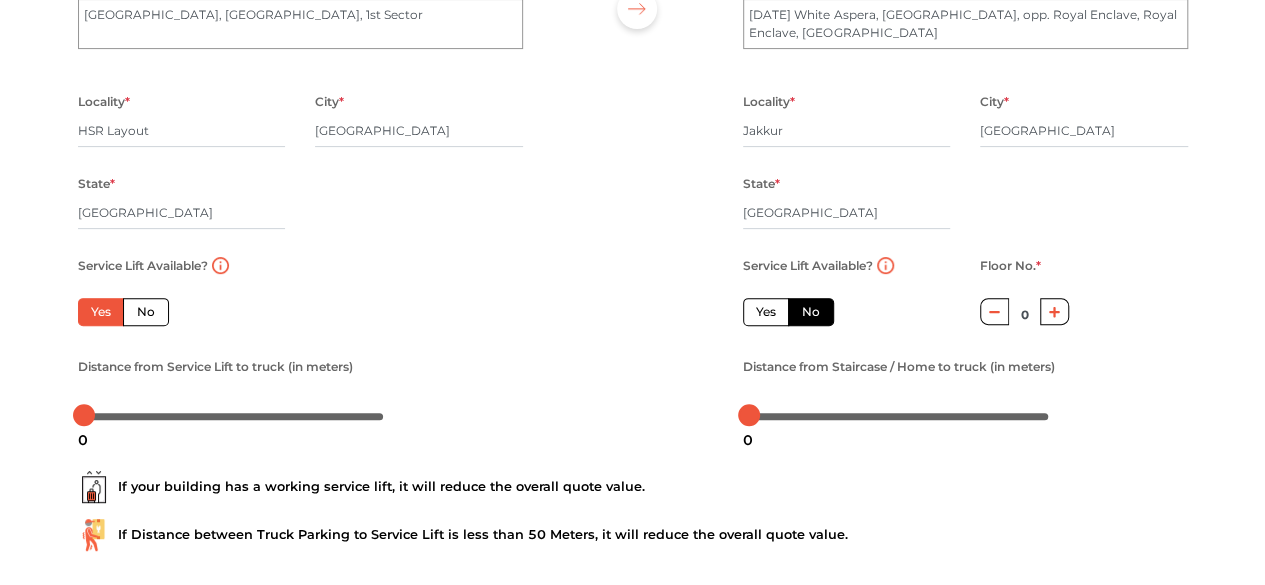 click on "No" at bounding box center [146, 312] 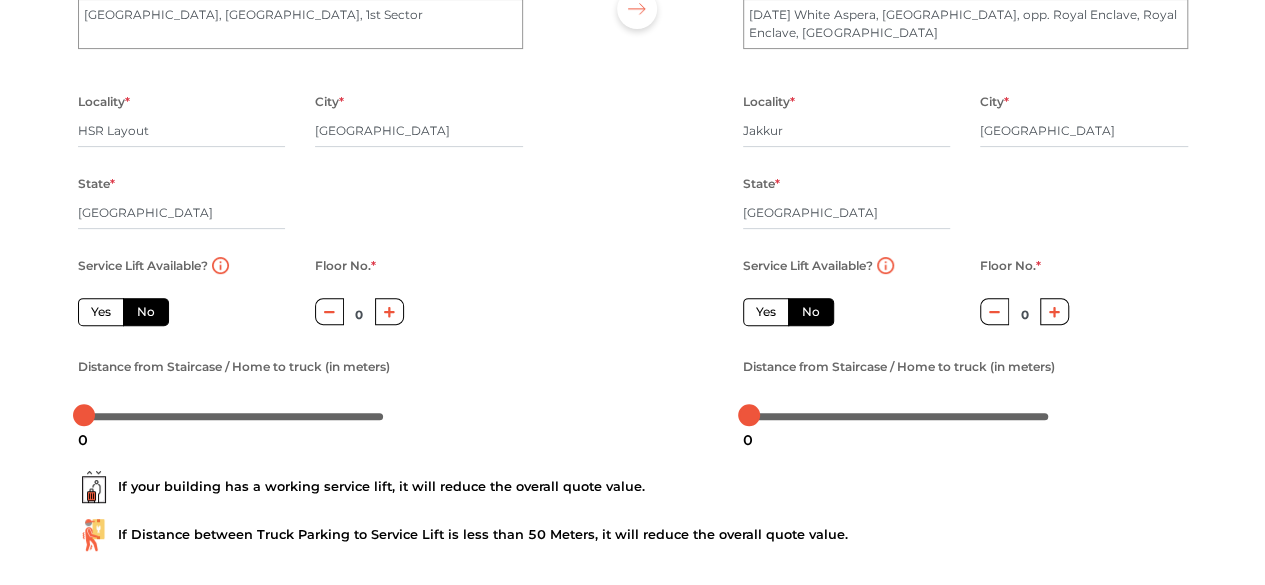 click 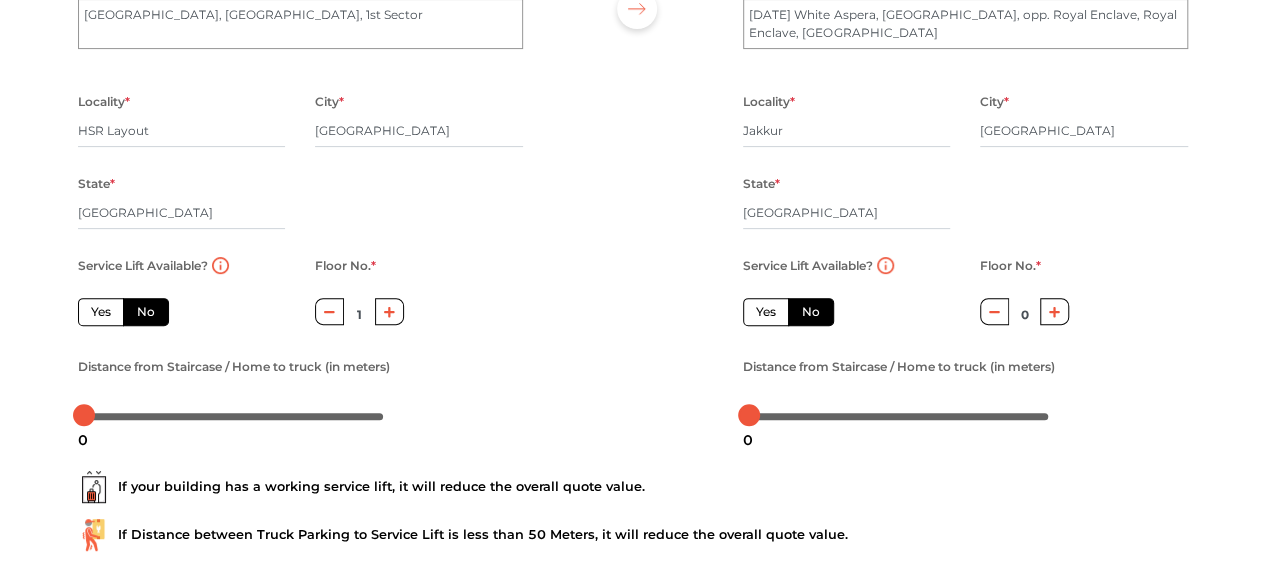 click 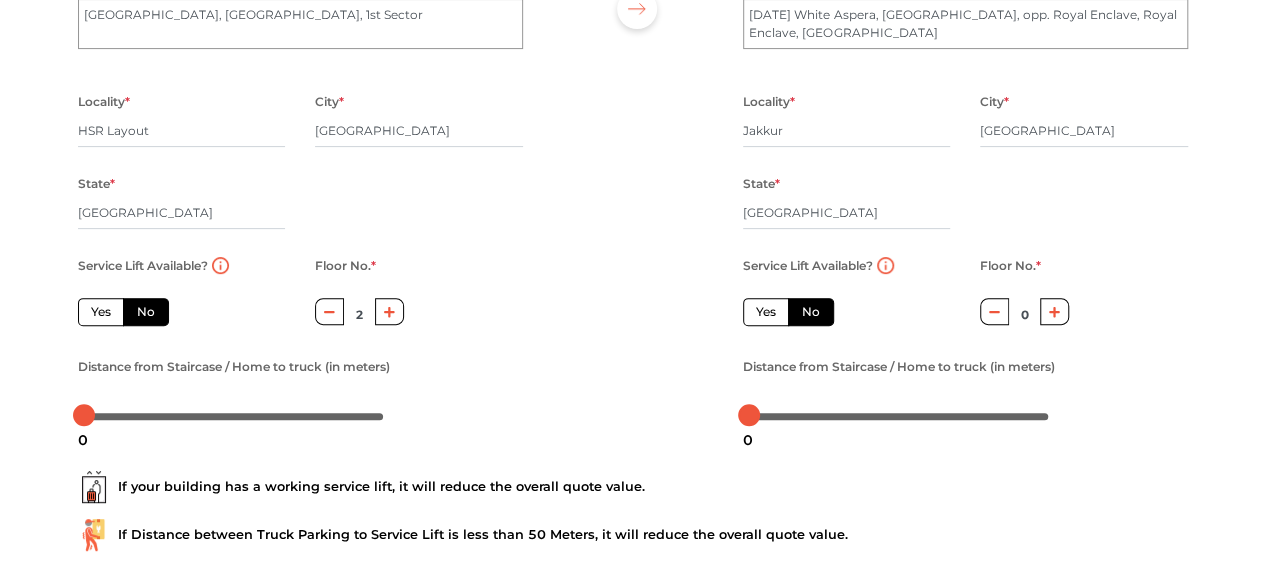 click 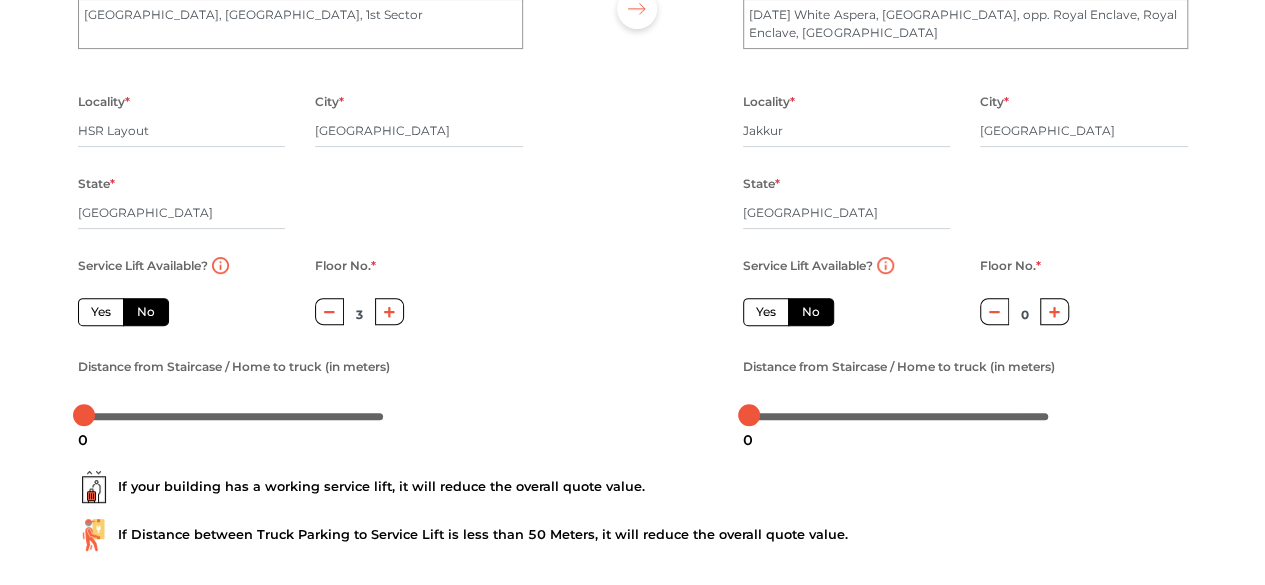 click on "Yes" at bounding box center [766, 312] 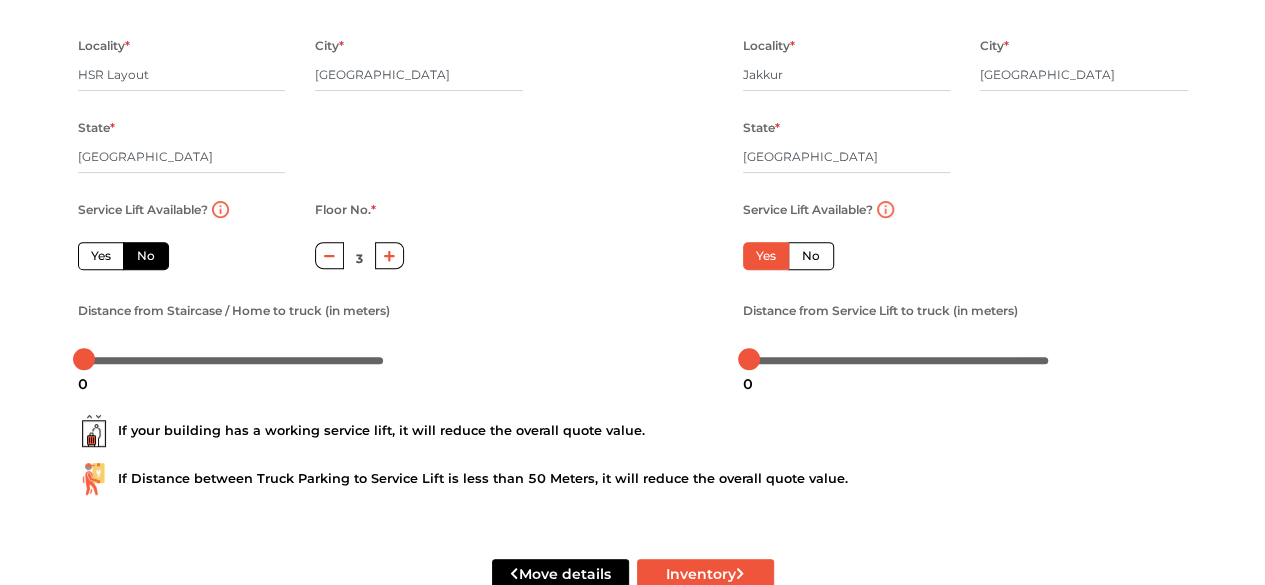 scroll, scrollTop: 360, scrollLeft: 0, axis: vertical 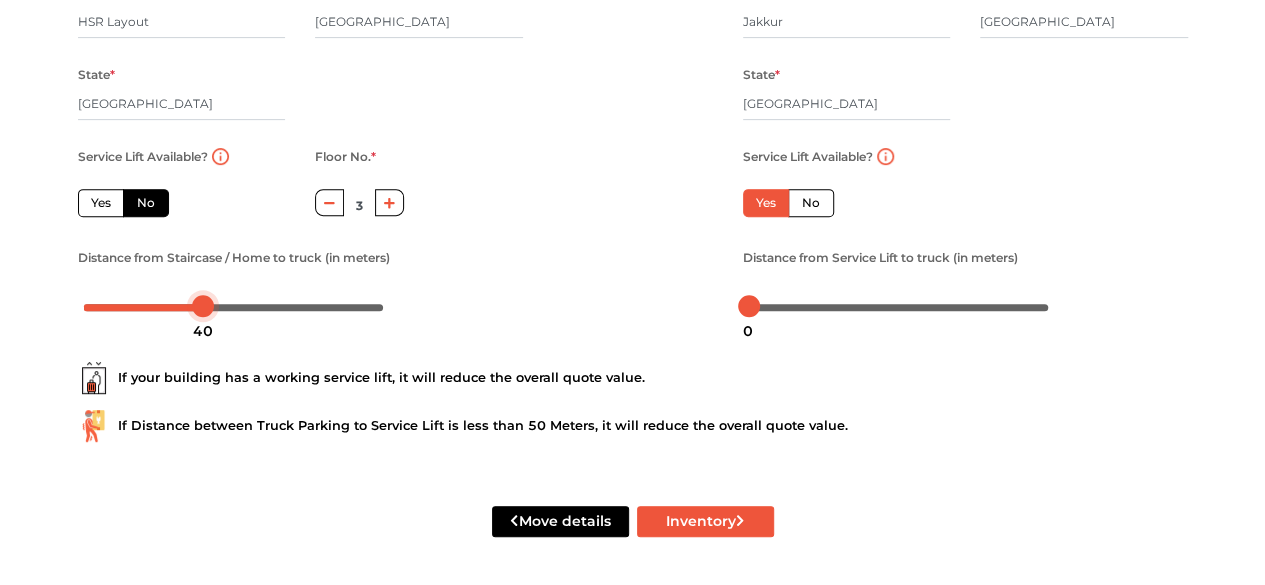 drag, startPoint x: 86, startPoint y: 307, endPoint x: 206, endPoint y: 323, distance: 121.061966 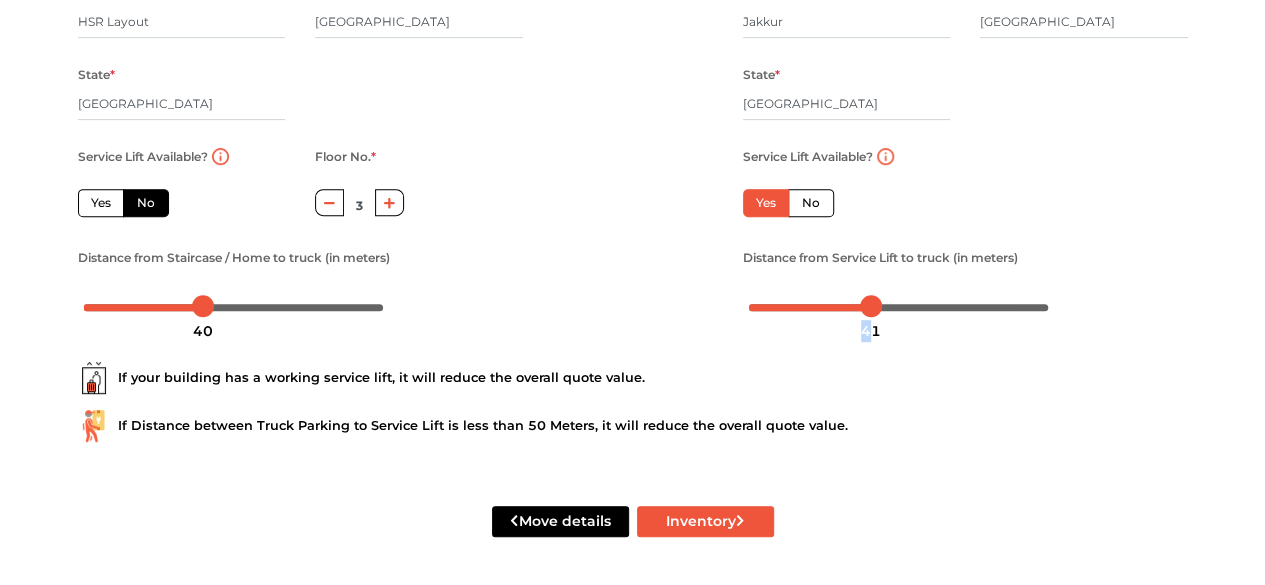 drag, startPoint x: 750, startPoint y: 311, endPoint x: 870, endPoint y: 319, distance: 120.26637 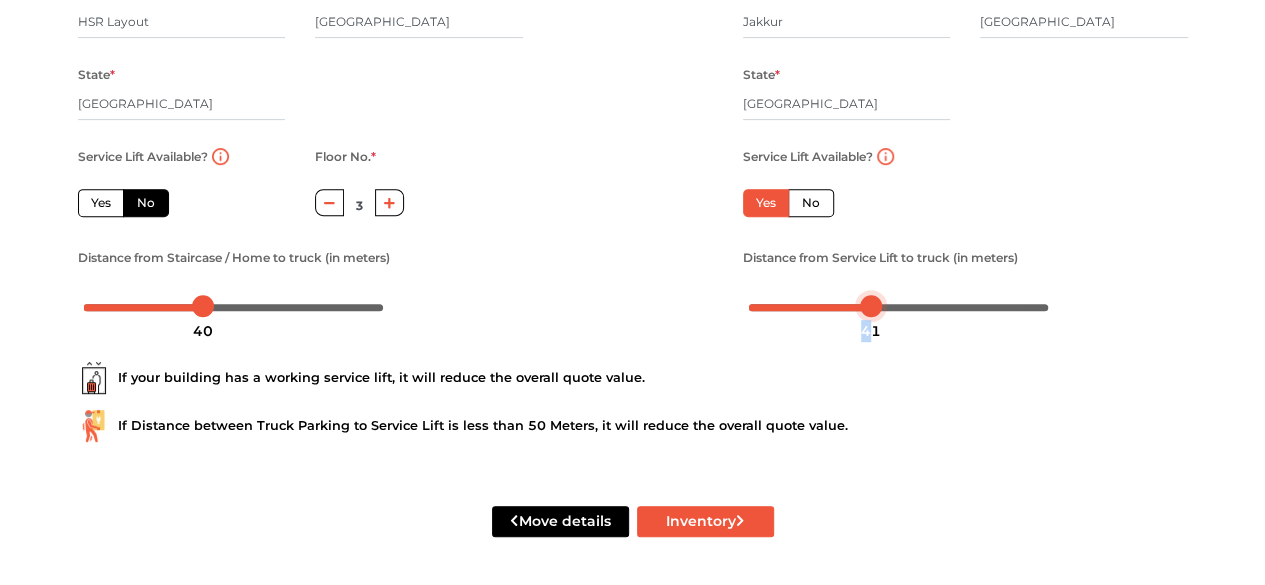 click on "41" at bounding box center [871, 331] 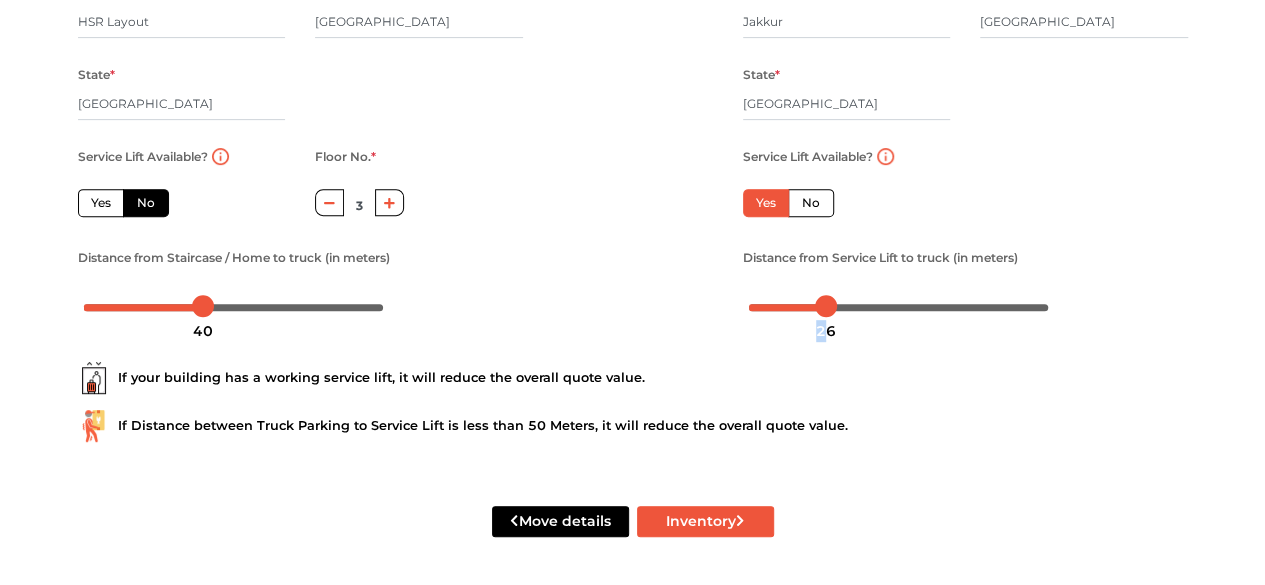 drag, startPoint x: 865, startPoint y: 311, endPoint x: 825, endPoint y: 316, distance: 40.311287 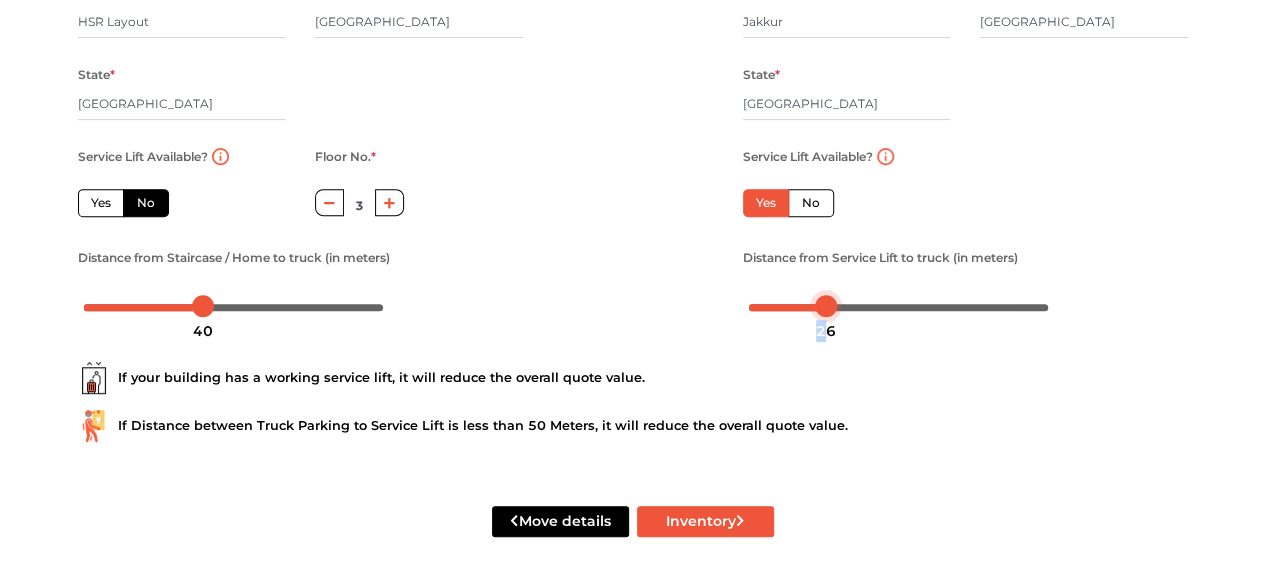 click on "26" at bounding box center [826, 331] 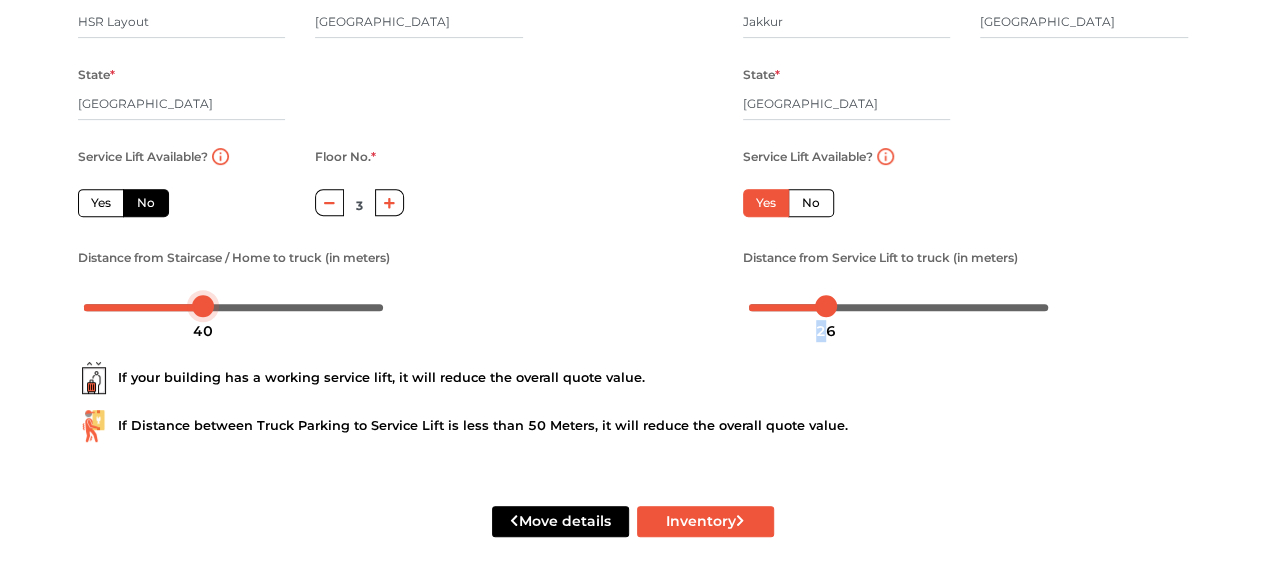 click at bounding box center (203, 306) 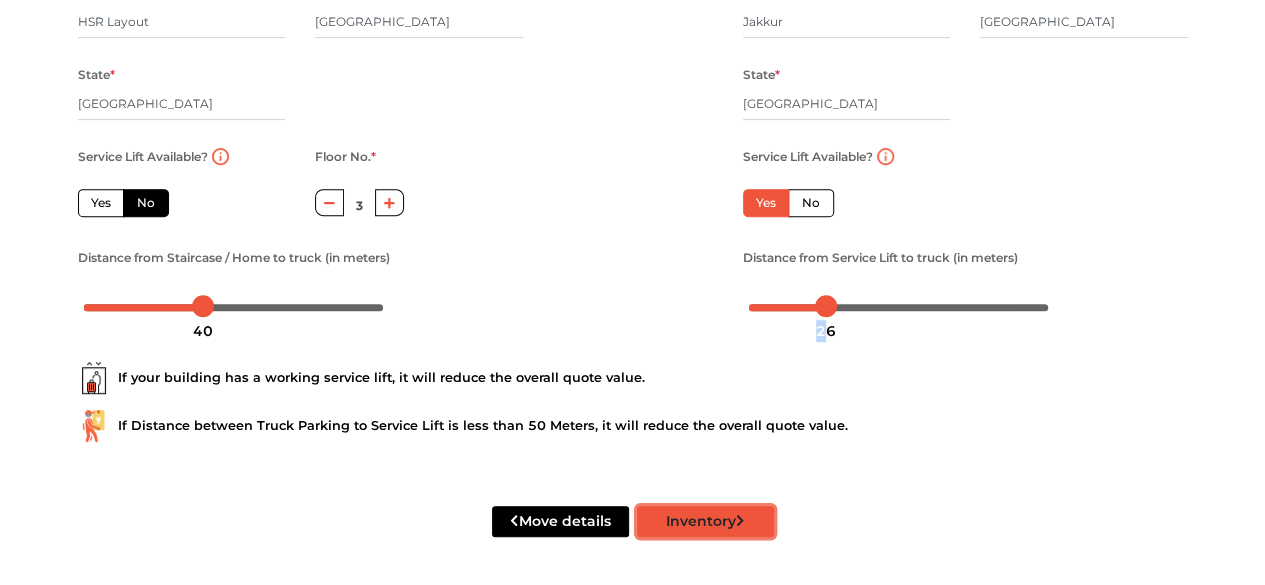 click on "Inventory" at bounding box center (705, 521) 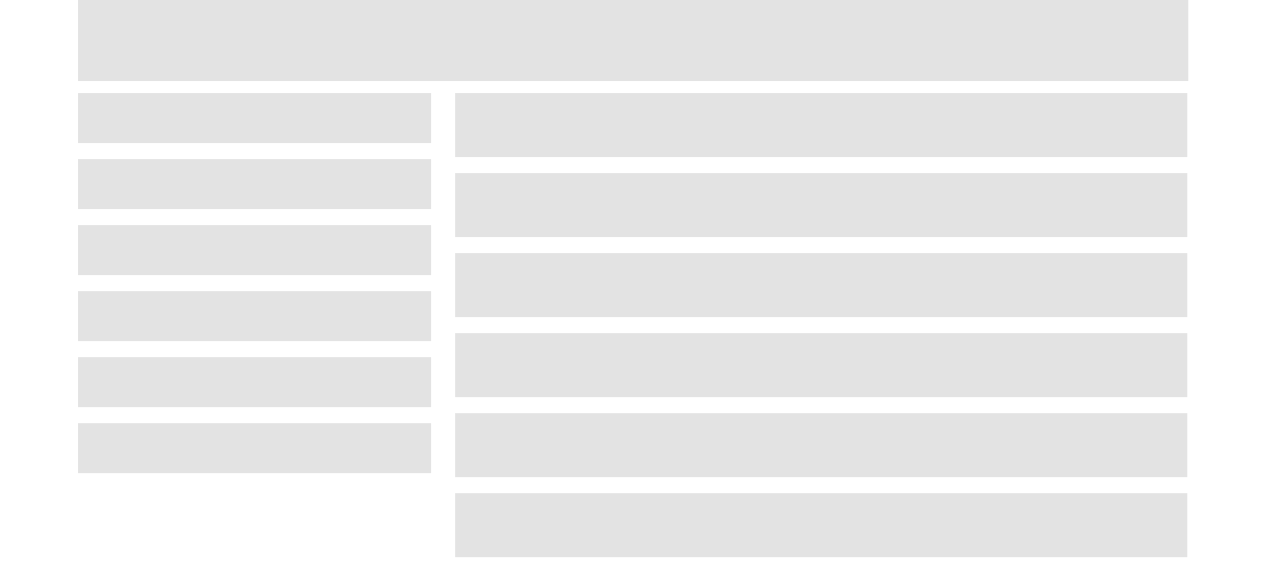scroll, scrollTop: 96, scrollLeft: 0, axis: vertical 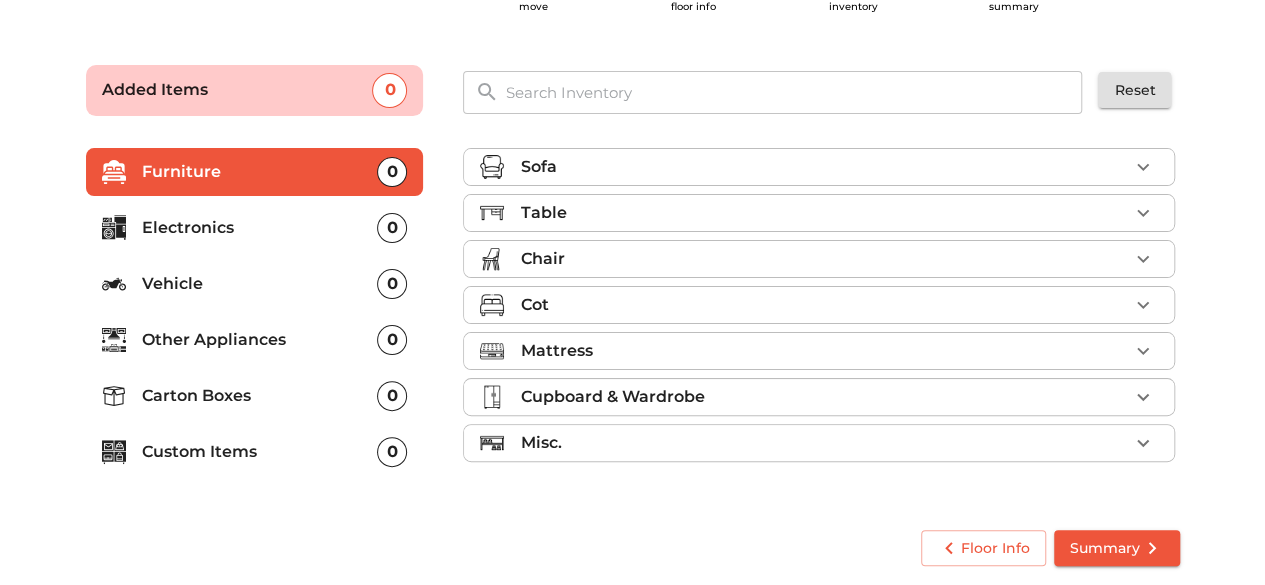 click on "Sofa" at bounding box center (824, 167) 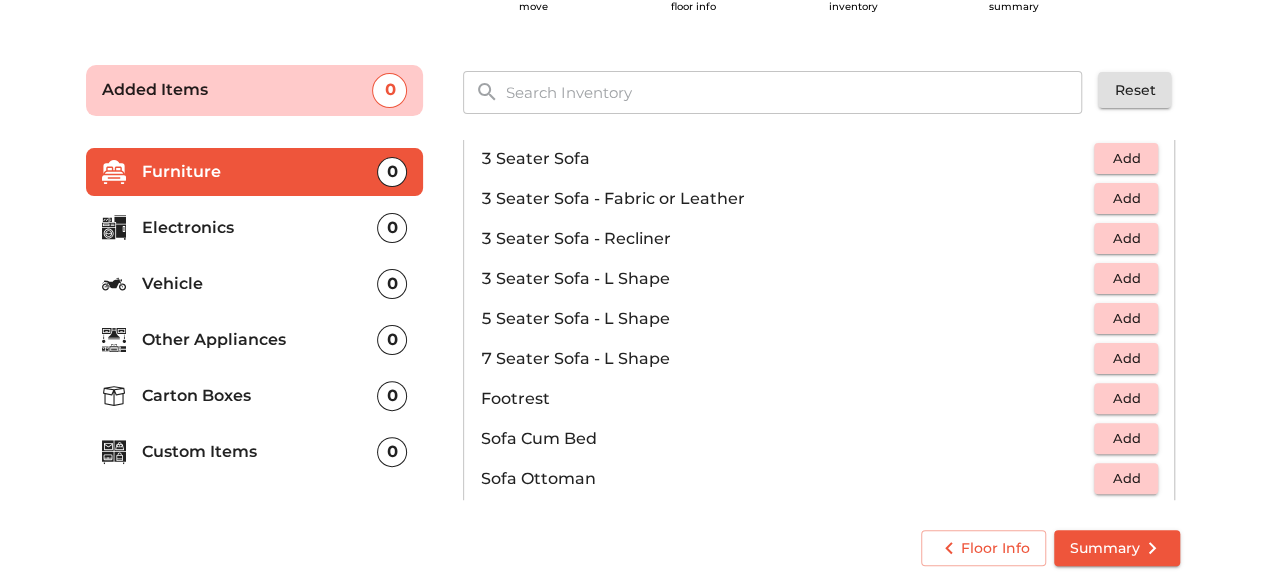scroll, scrollTop: 369, scrollLeft: 0, axis: vertical 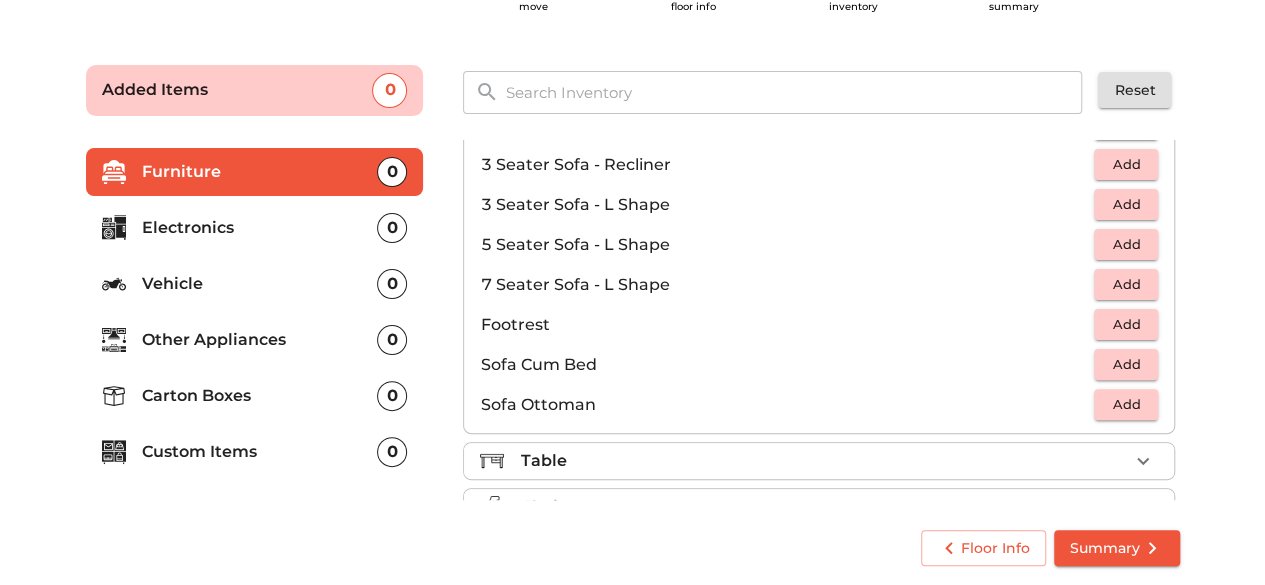 click on "Add" at bounding box center (1126, 364) 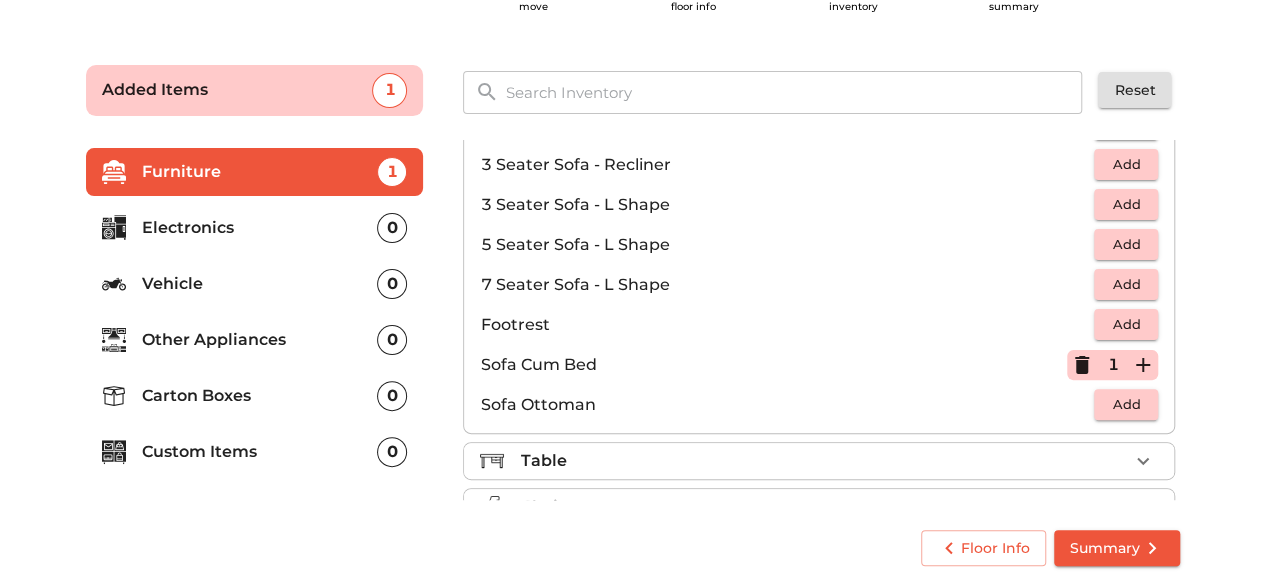 scroll, scrollTop: 535, scrollLeft: 0, axis: vertical 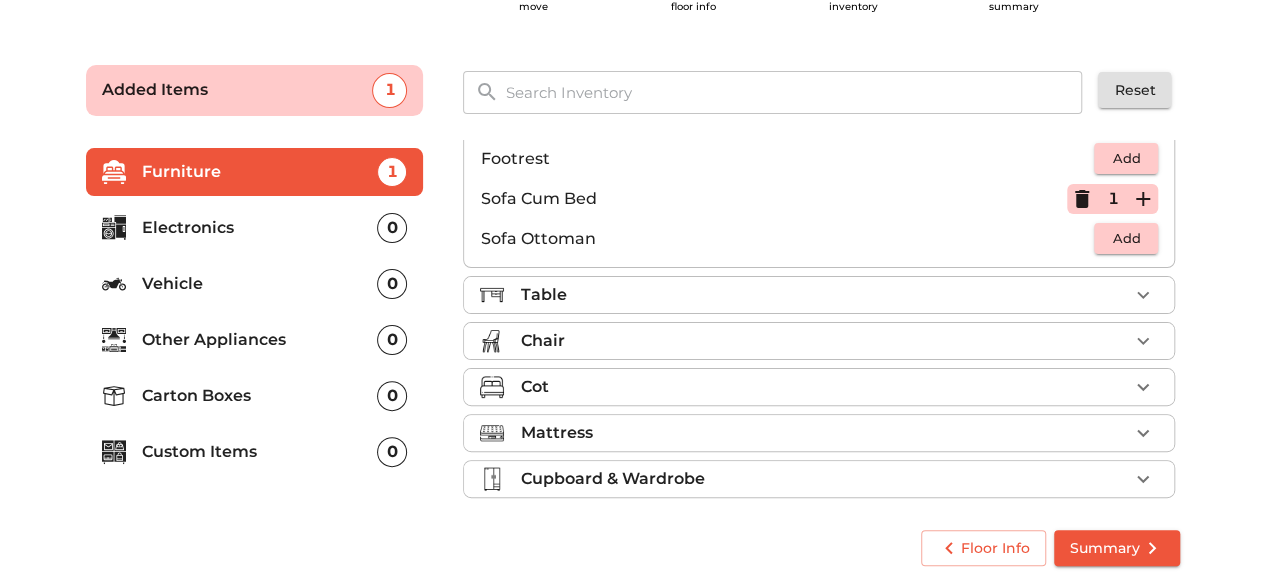 click on "Table" at bounding box center (824, 295) 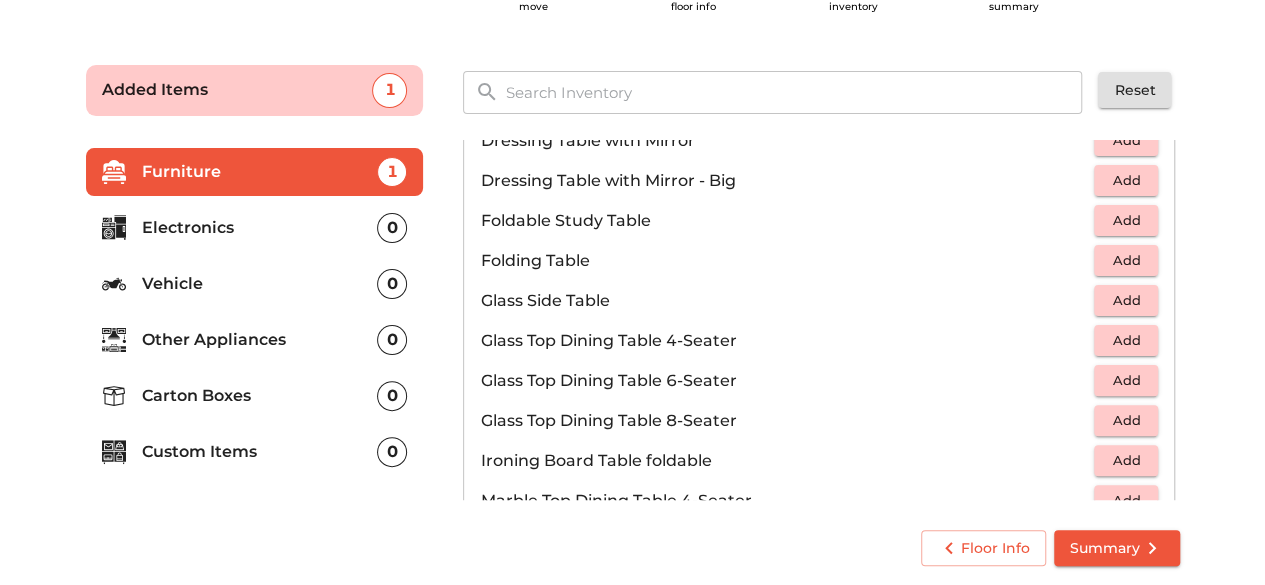 scroll, scrollTop: 600, scrollLeft: 0, axis: vertical 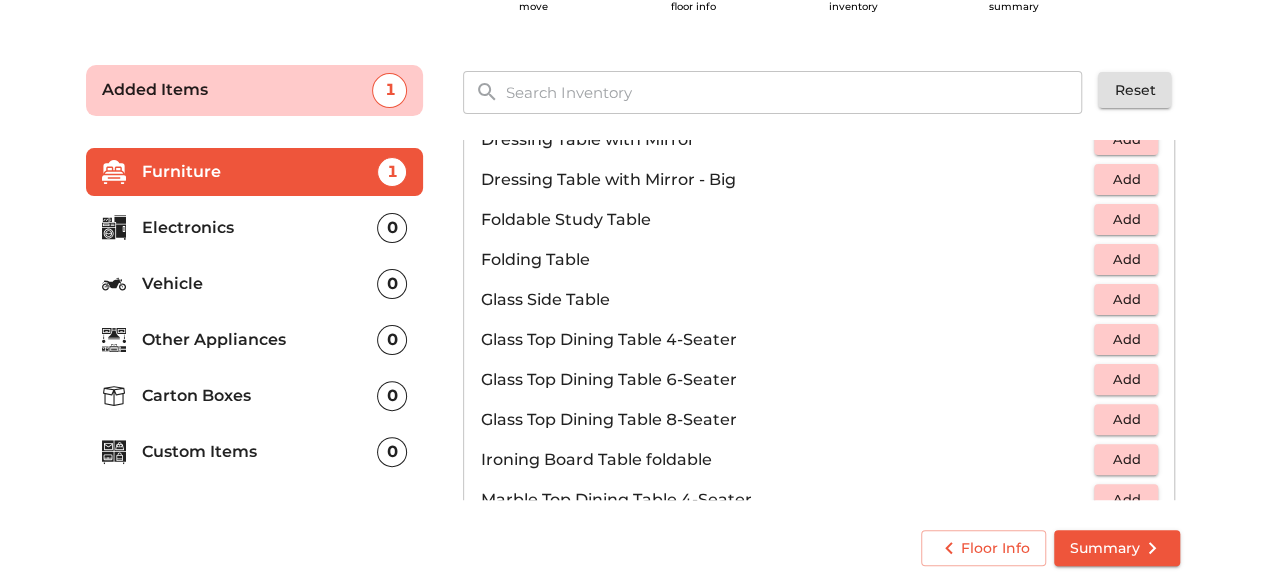click on "Add" at bounding box center (1126, 339) 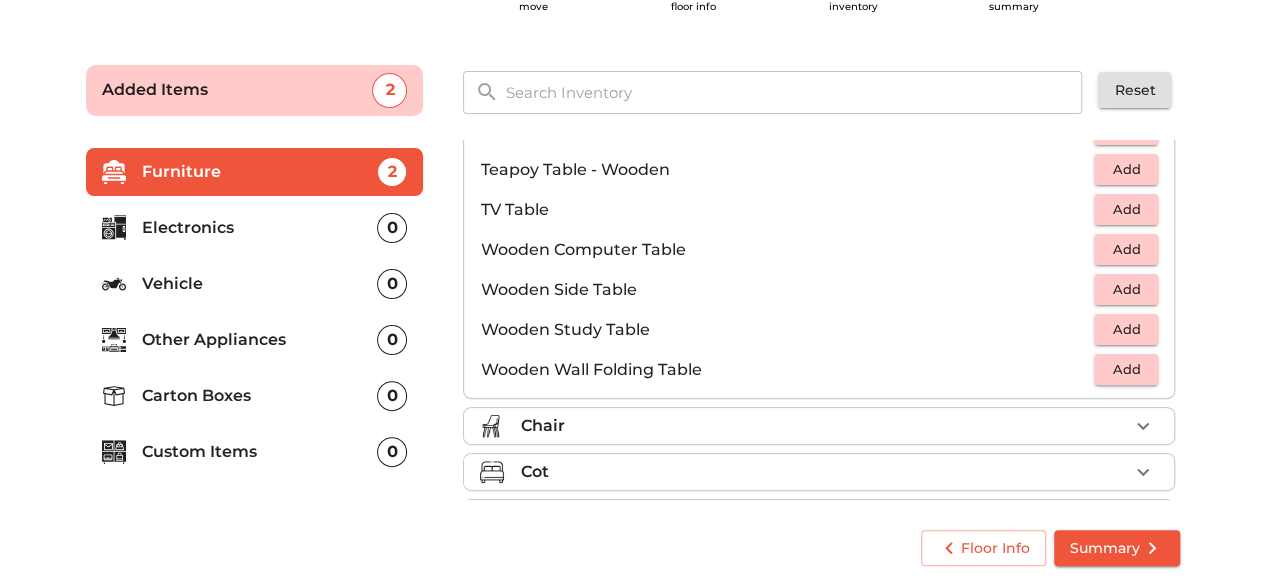 scroll, scrollTop: 1358, scrollLeft: 0, axis: vertical 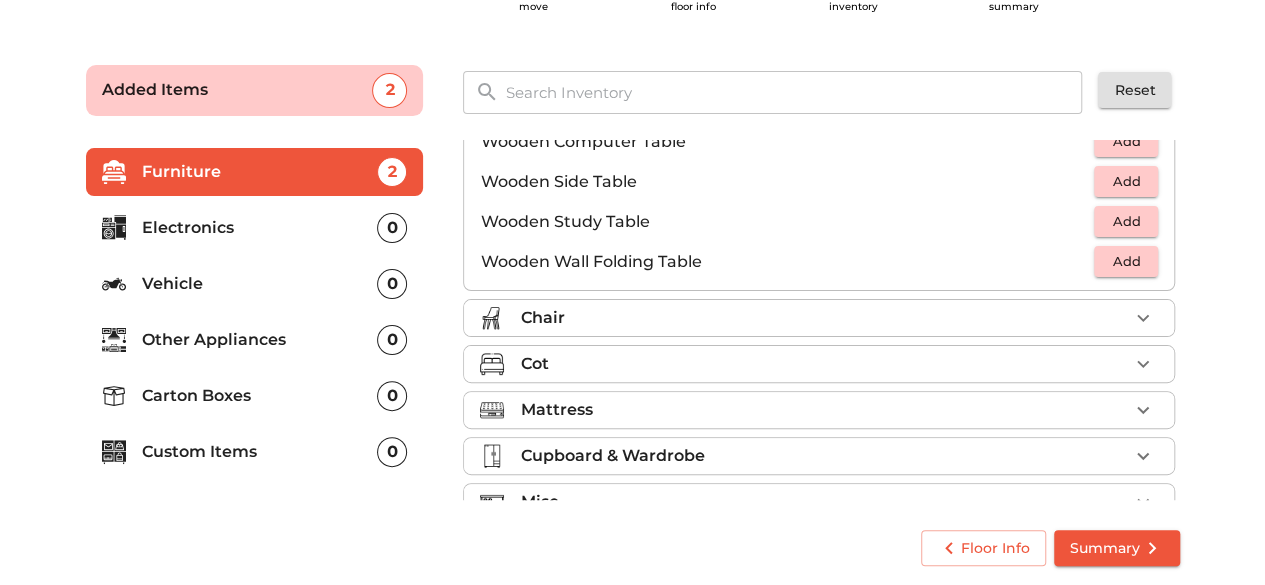 click on "Chair" at bounding box center (824, 318) 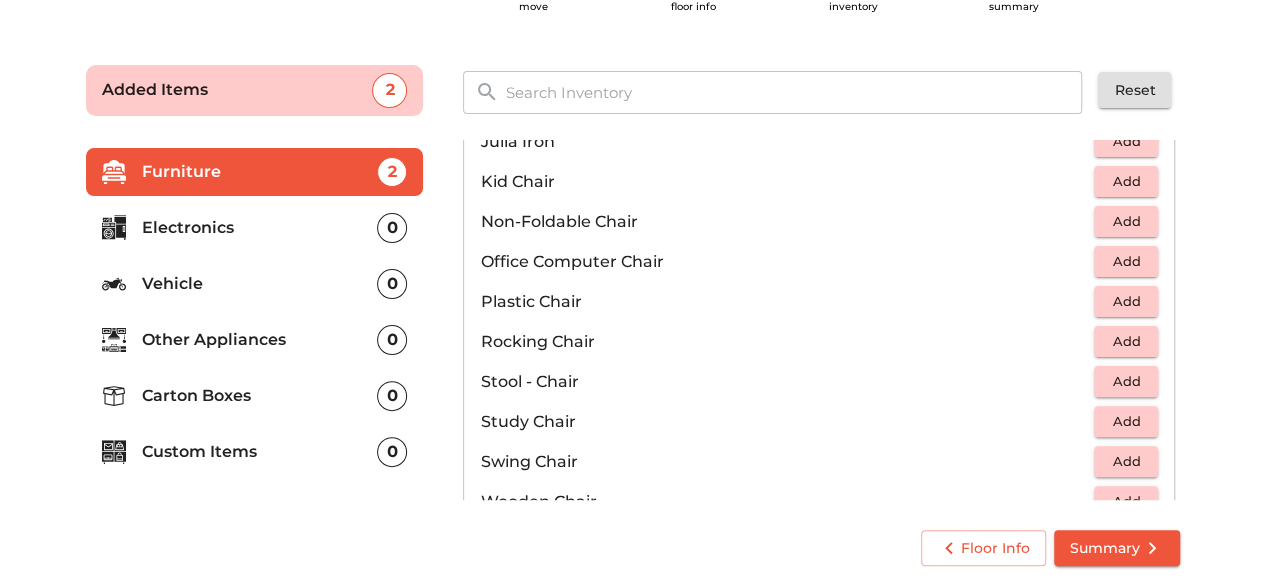 scroll, scrollTop: 576, scrollLeft: 0, axis: vertical 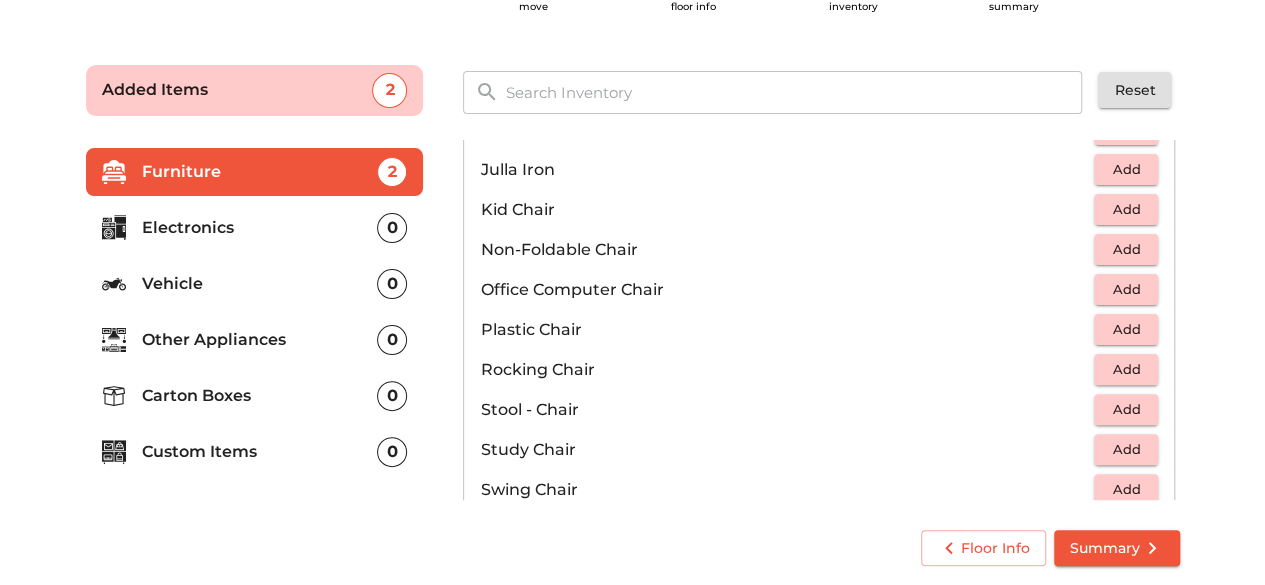 click on "Add" at bounding box center [1126, 289] 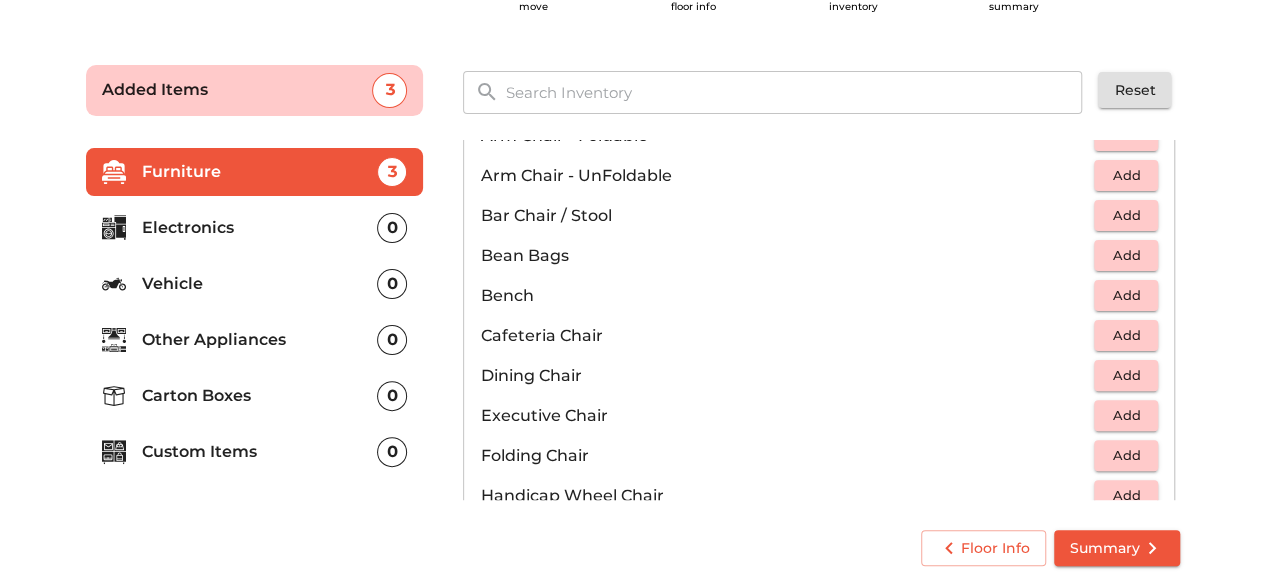 scroll, scrollTop: 157, scrollLeft: 0, axis: vertical 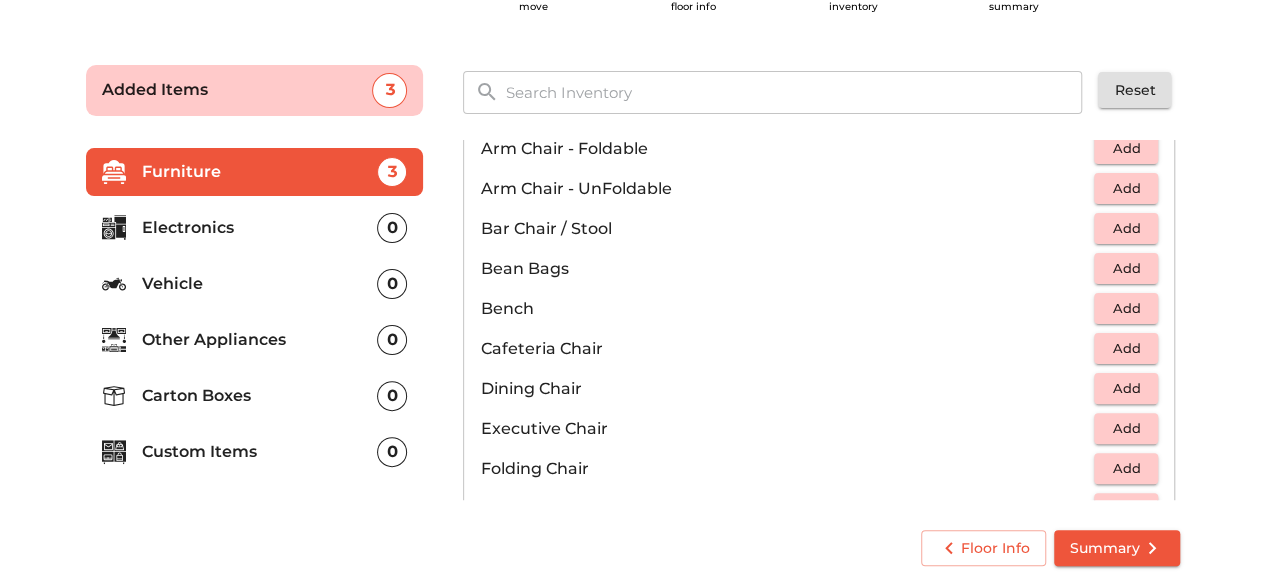 click on "Add" at bounding box center [1126, 268] 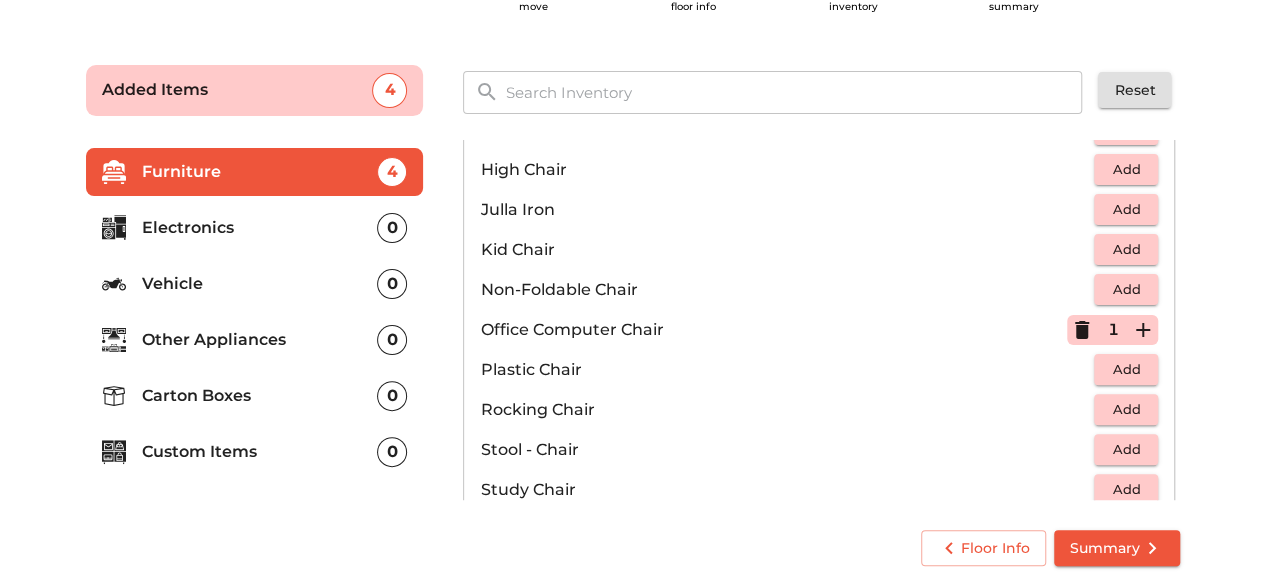 scroll, scrollTop: 582, scrollLeft: 0, axis: vertical 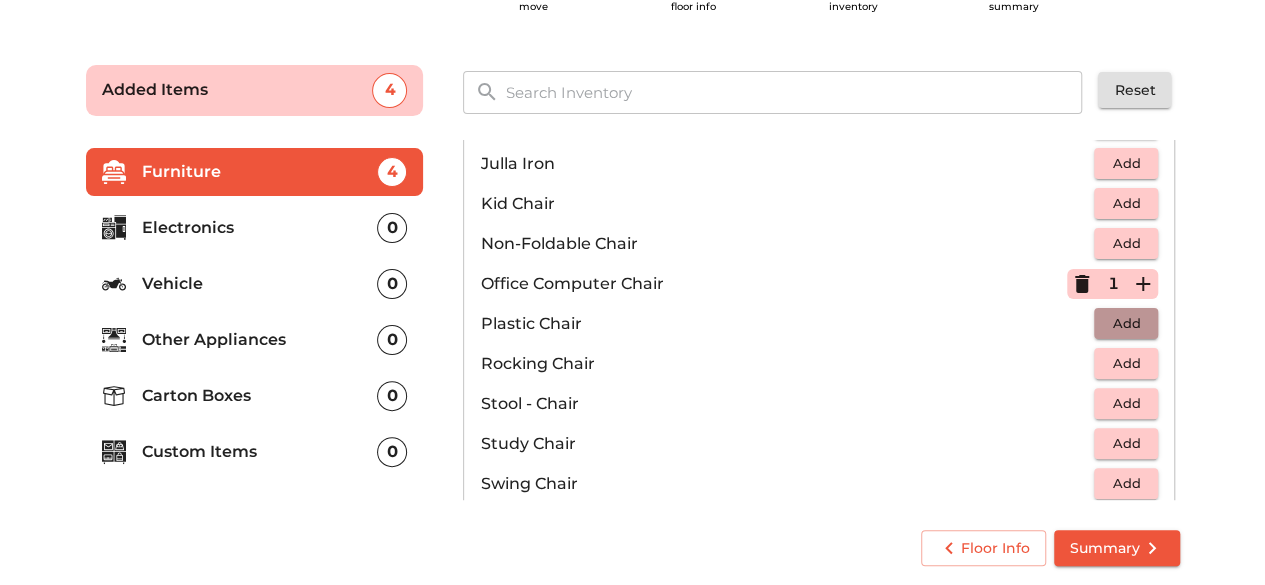 click on "Add" at bounding box center (1126, 323) 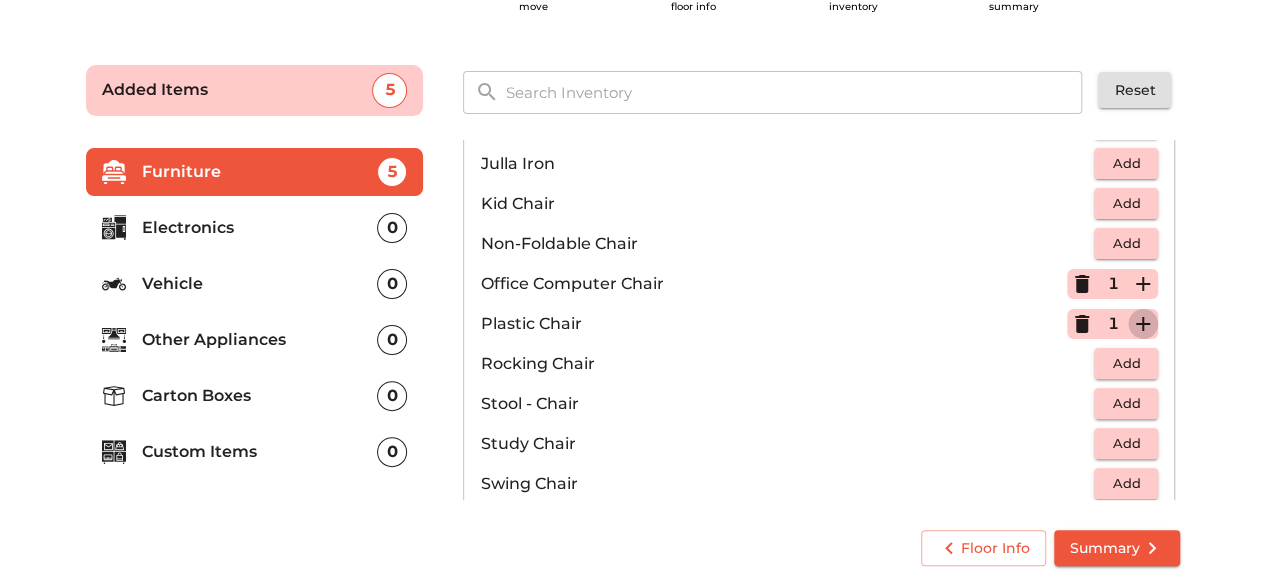 click 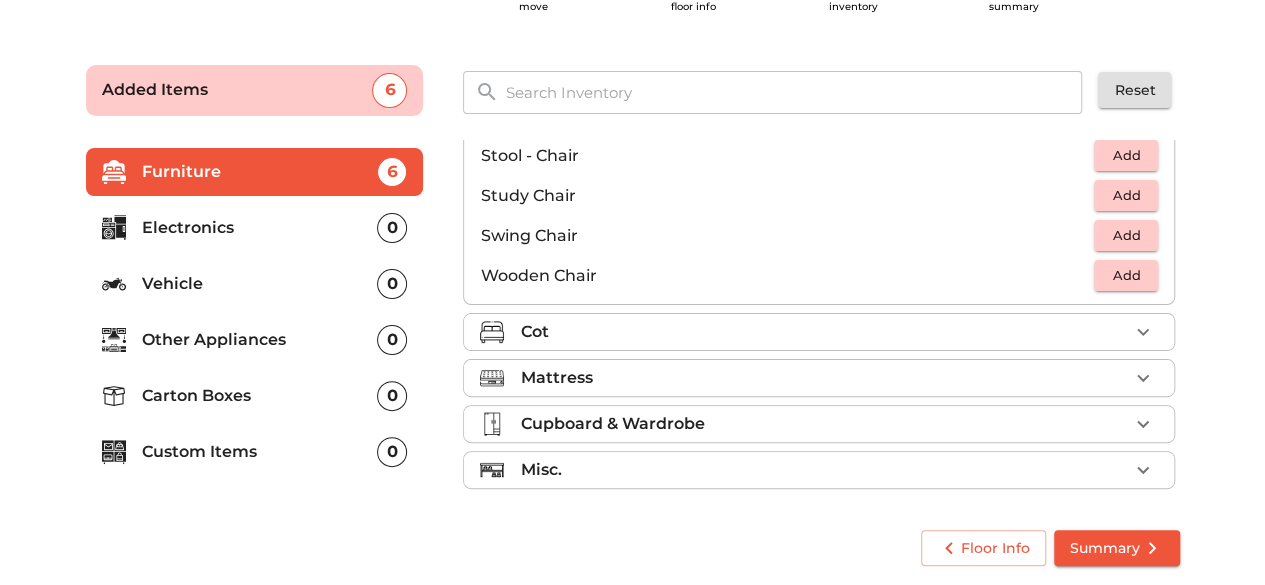 click on "Cot" at bounding box center [824, 332] 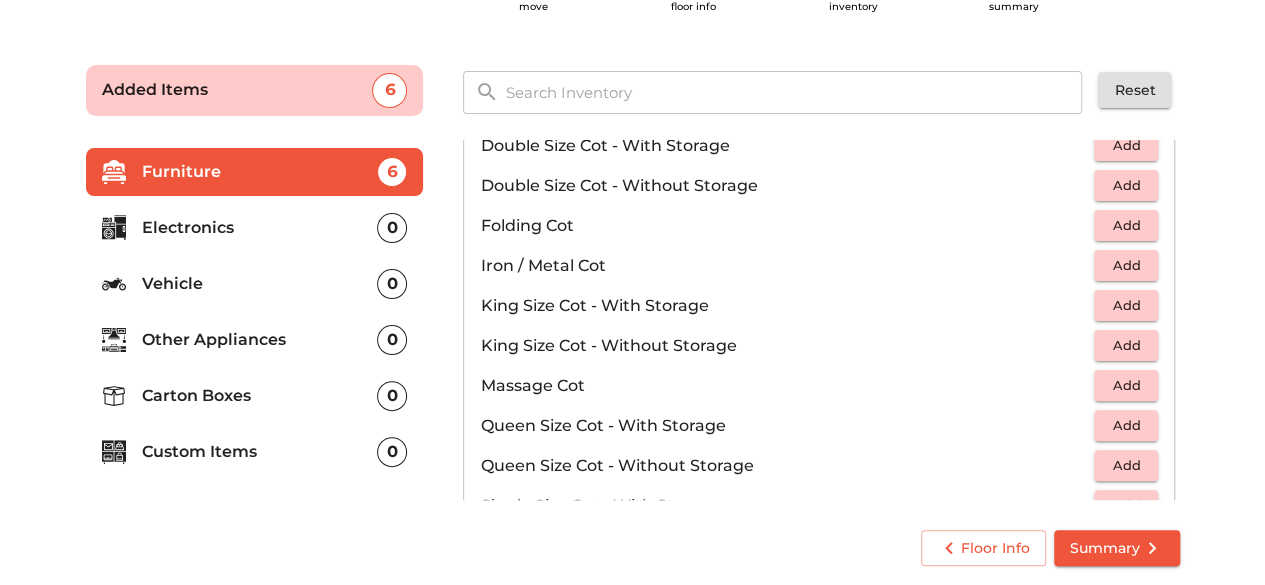 scroll, scrollTop: 473, scrollLeft: 0, axis: vertical 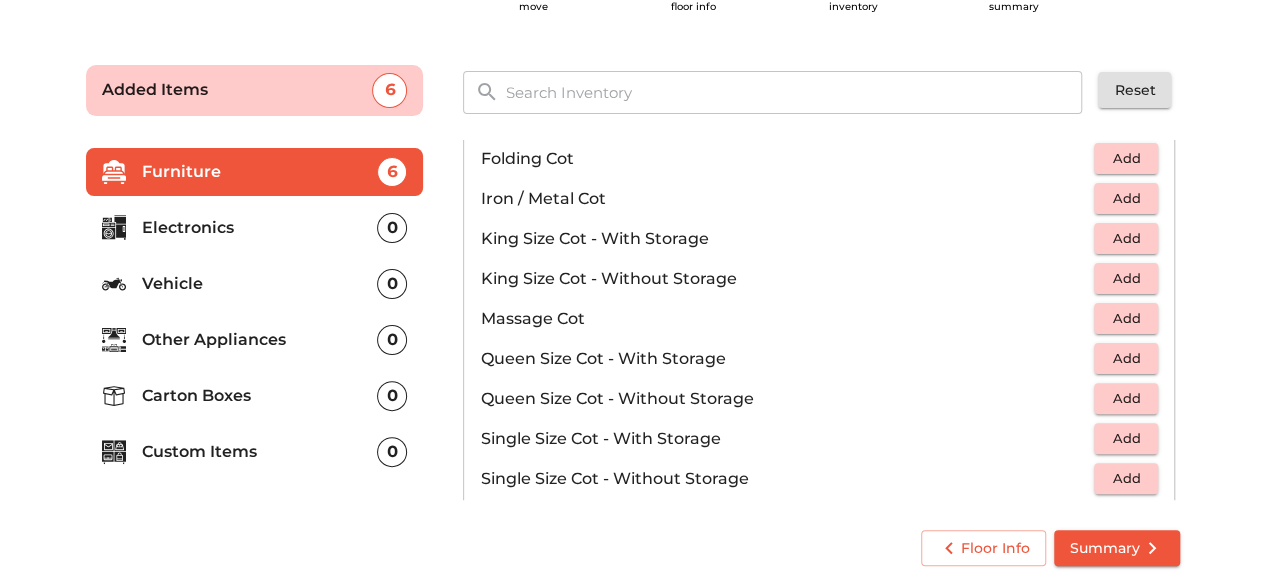 click on "Add" at bounding box center [1126, 358] 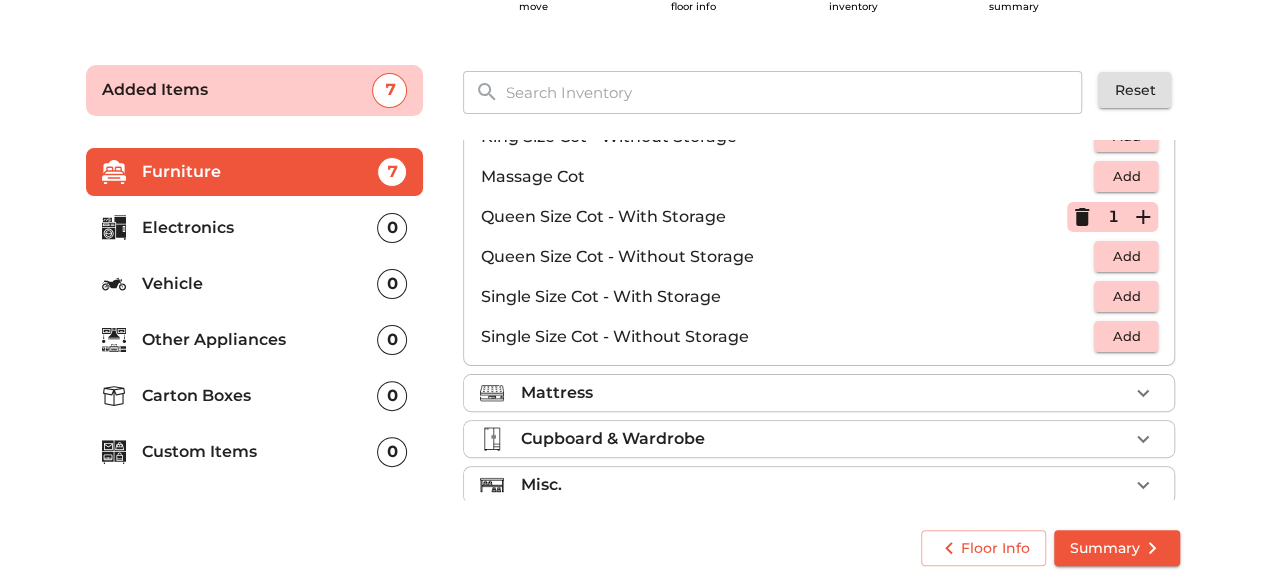 scroll, scrollTop: 630, scrollLeft: 0, axis: vertical 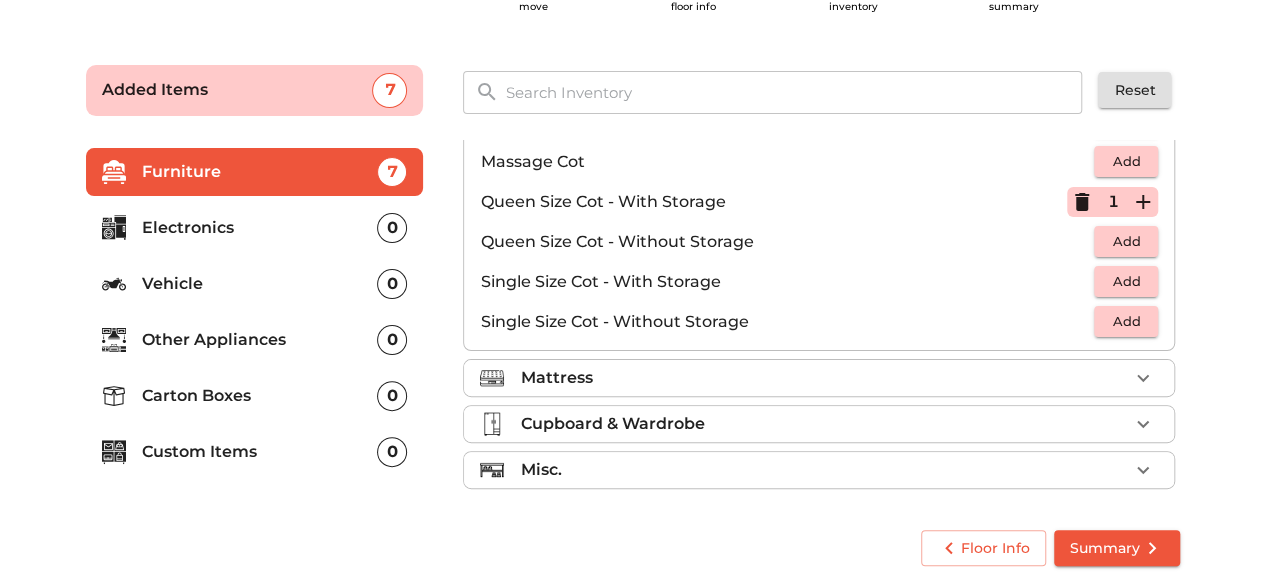 click on "Mattress" at bounding box center [824, 378] 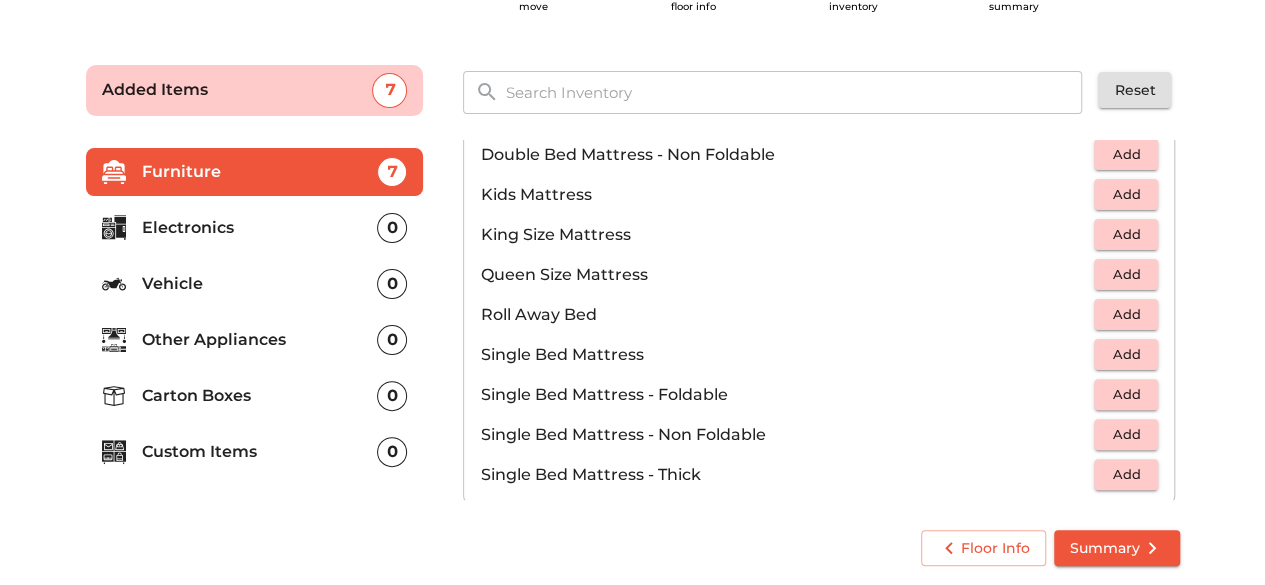 scroll, scrollTop: 223, scrollLeft: 0, axis: vertical 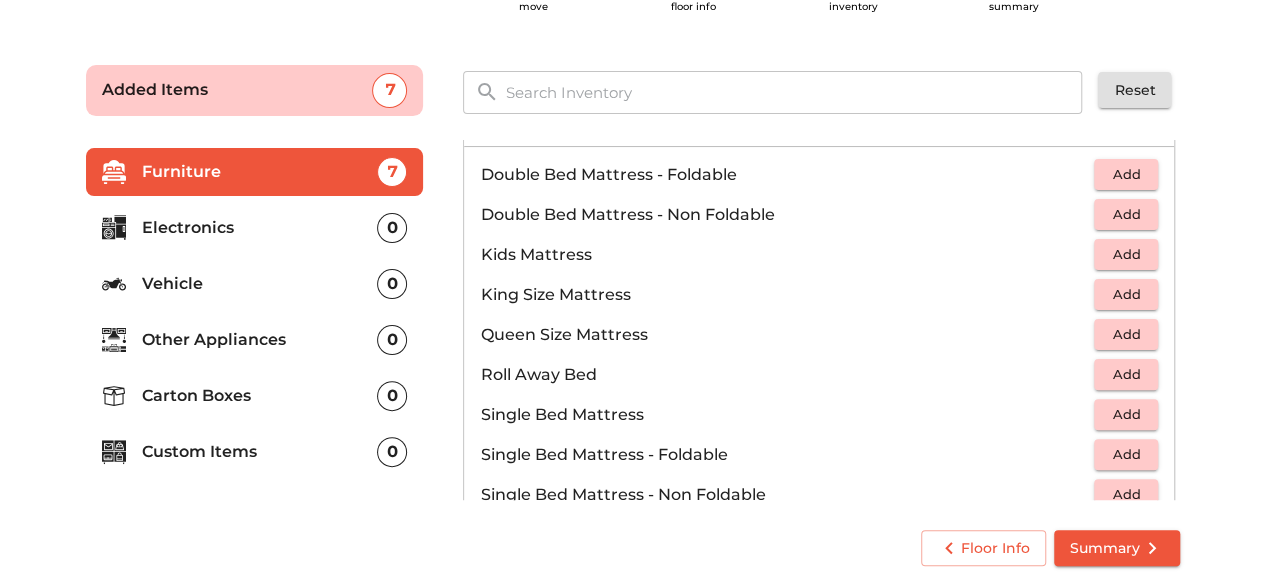 click on "Add" at bounding box center [1126, 334] 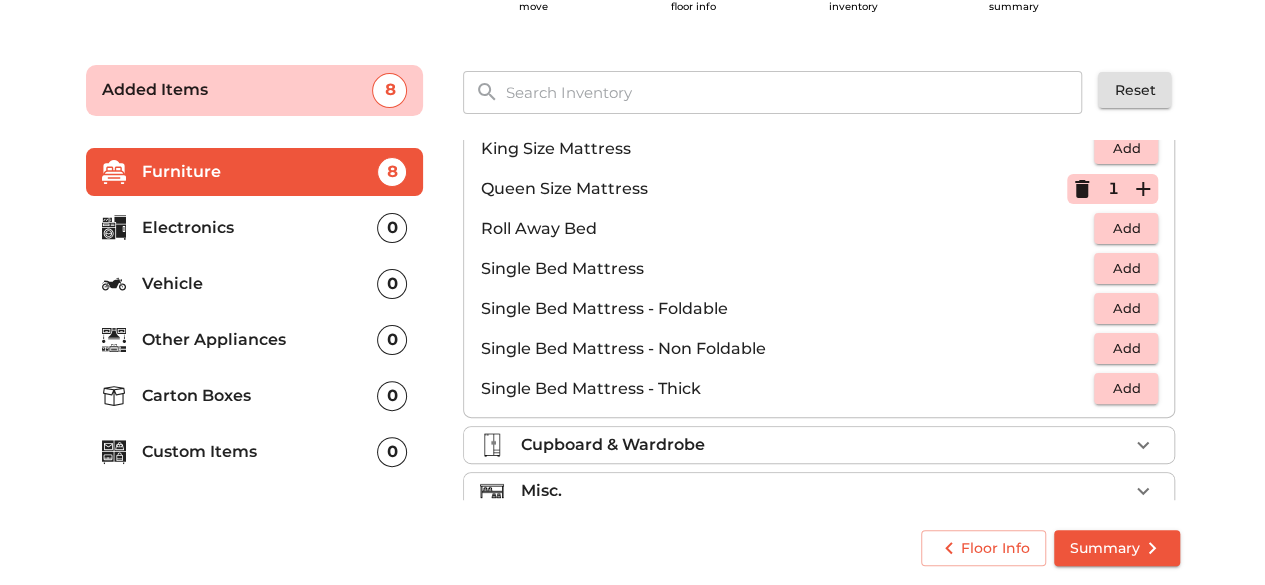 scroll, scrollTop: 390, scrollLeft: 0, axis: vertical 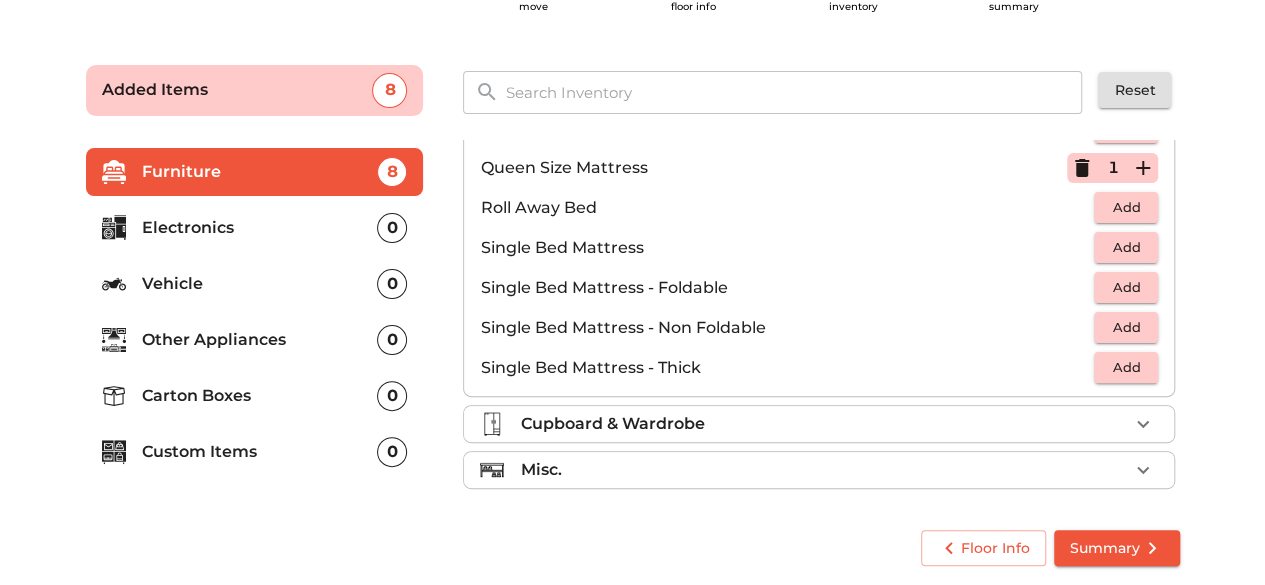 drag, startPoint x: 864, startPoint y: 416, endPoint x: 808, endPoint y: 420, distance: 56.142673 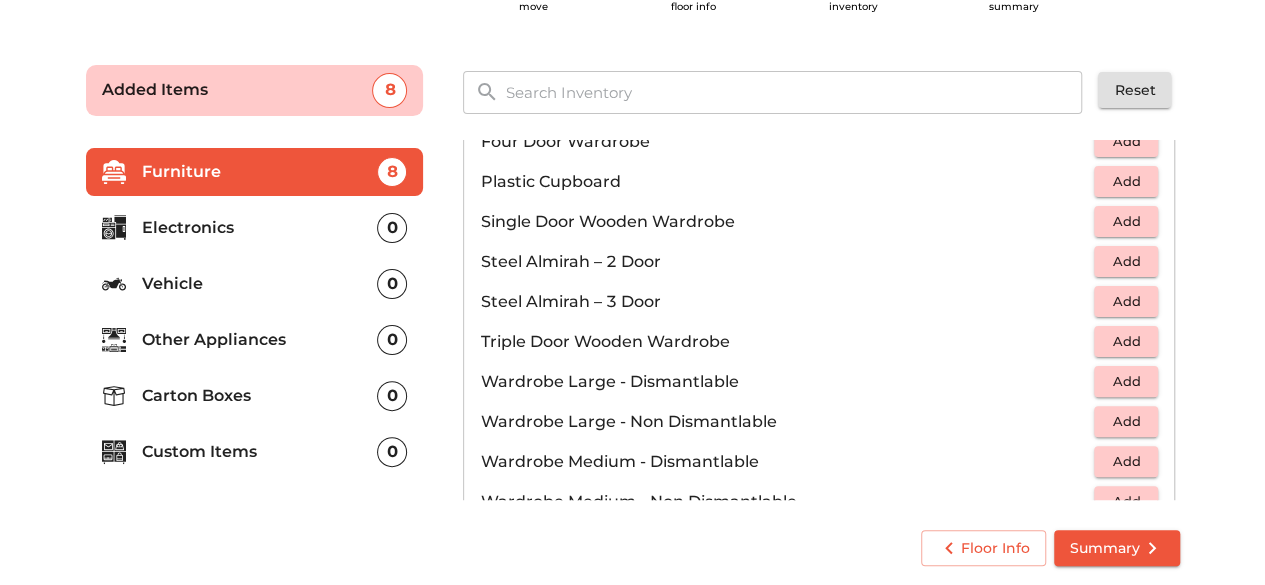 scroll, scrollTop: 670, scrollLeft: 0, axis: vertical 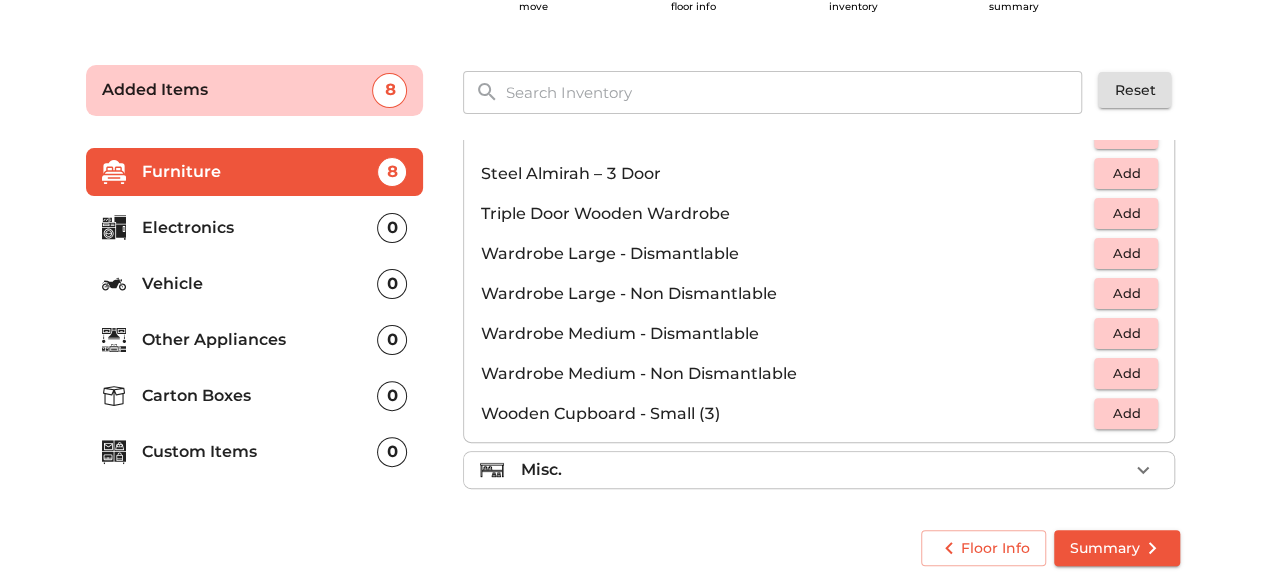 click on "Misc." at bounding box center [824, 470] 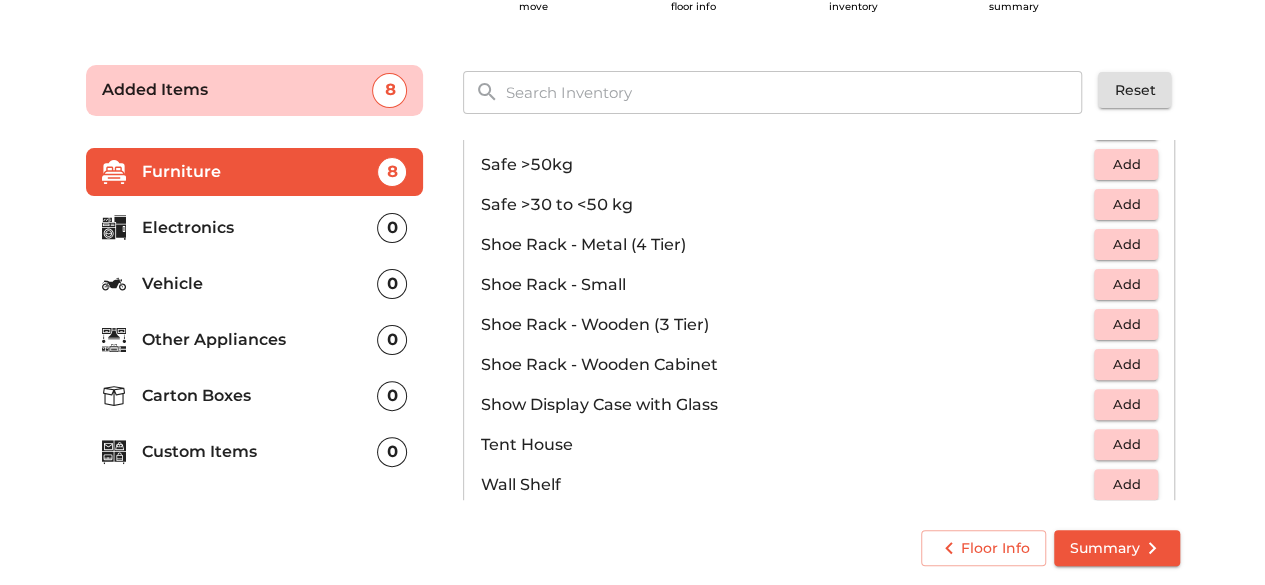 scroll, scrollTop: 1043, scrollLeft: 0, axis: vertical 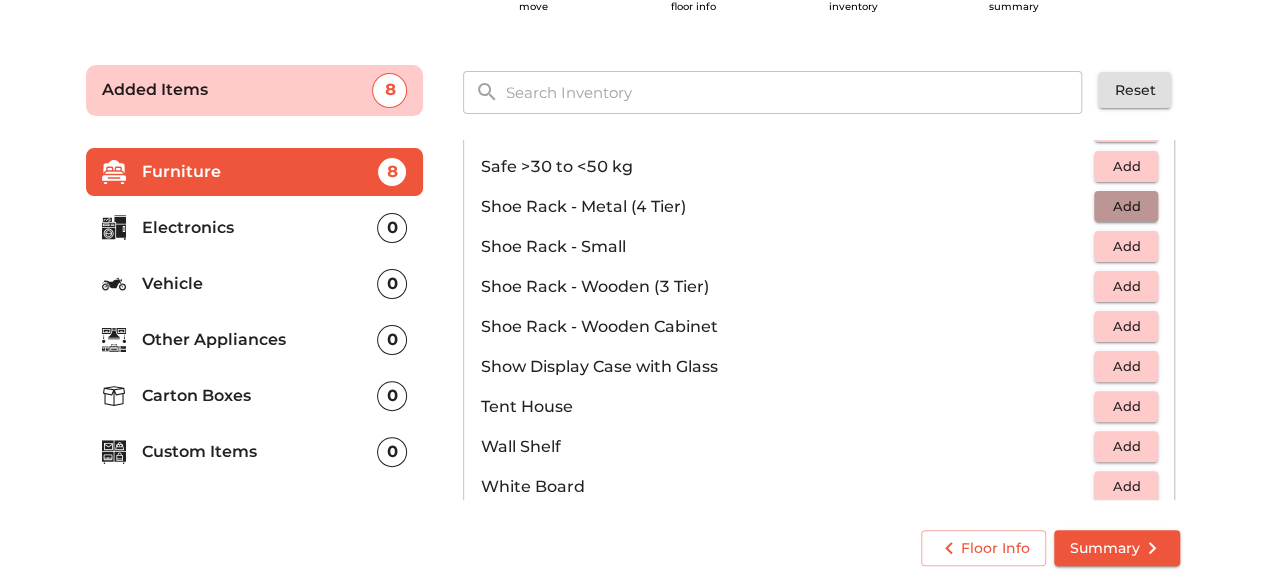 click on "Add" at bounding box center (1126, 206) 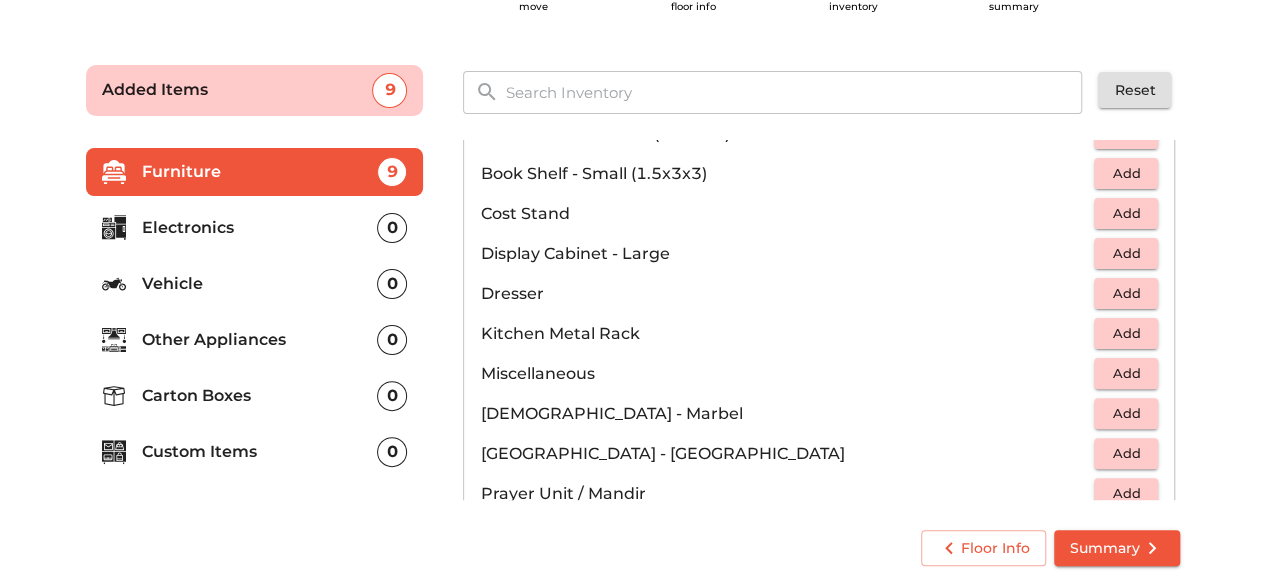 scroll, scrollTop: 557, scrollLeft: 0, axis: vertical 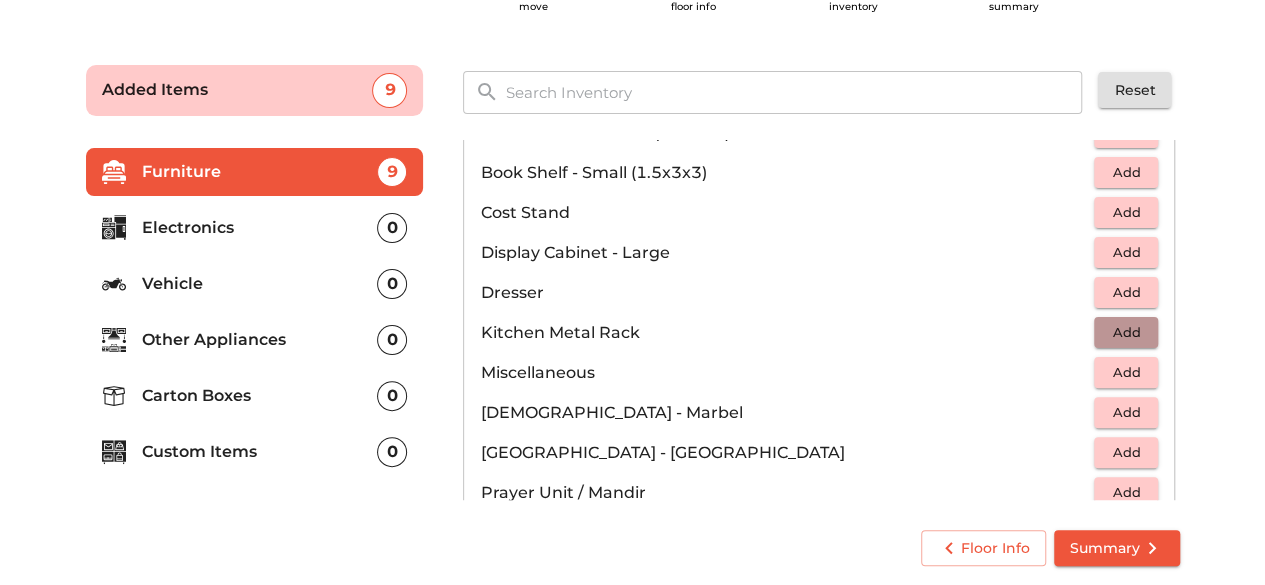 click on "Add" at bounding box center (1126, 332) 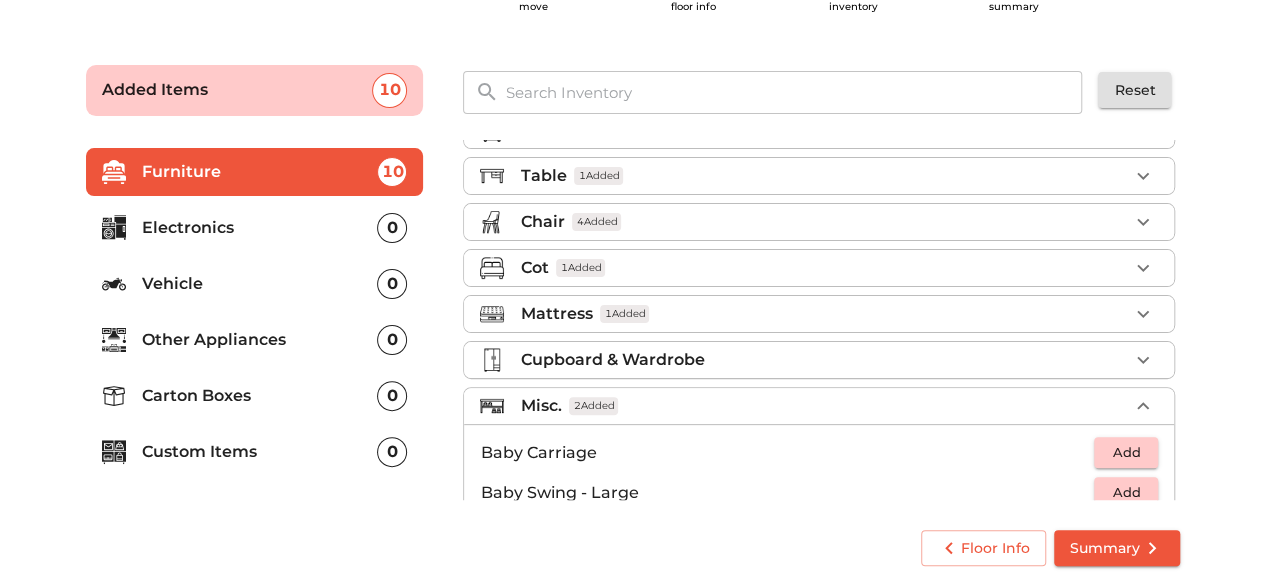 scroll, scrollTop: 0, scrollLeft: 0, axis: both 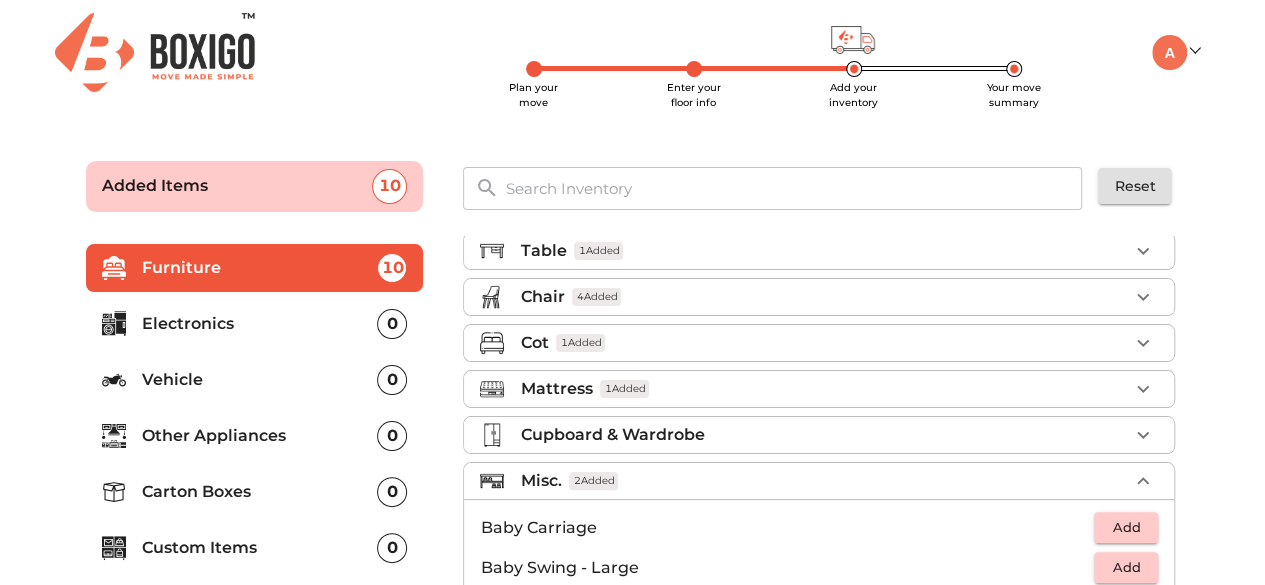 click on "Cupboard & Wardrobe" at bounding box center [824, 435] 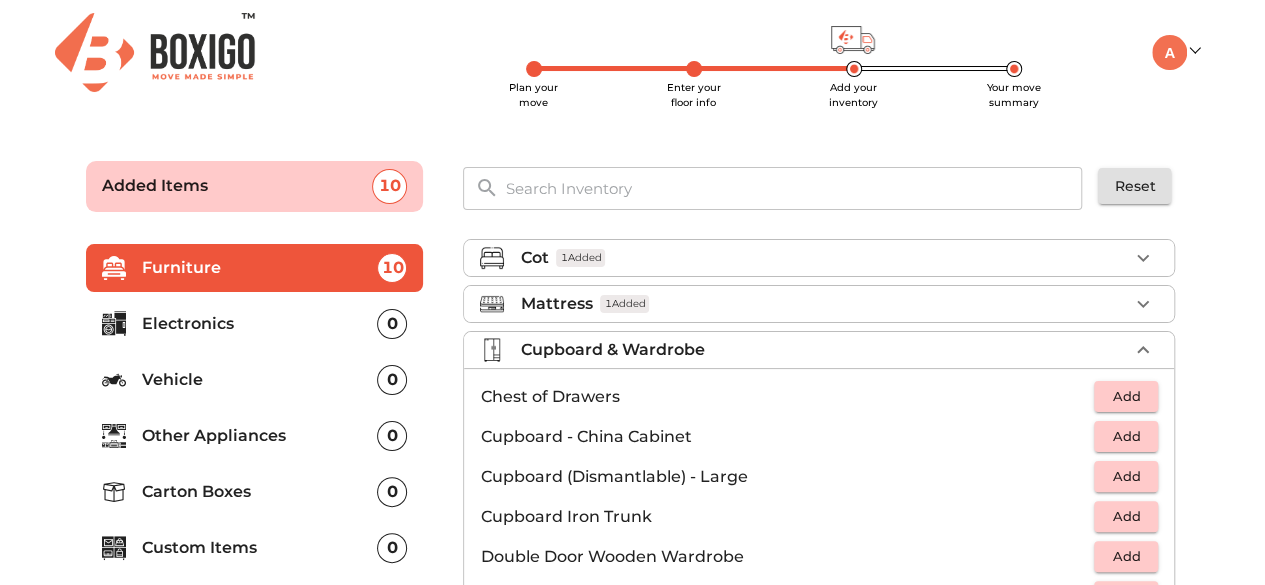 scroll, scrollTop: 0, scrollLeft: 0, axis: both 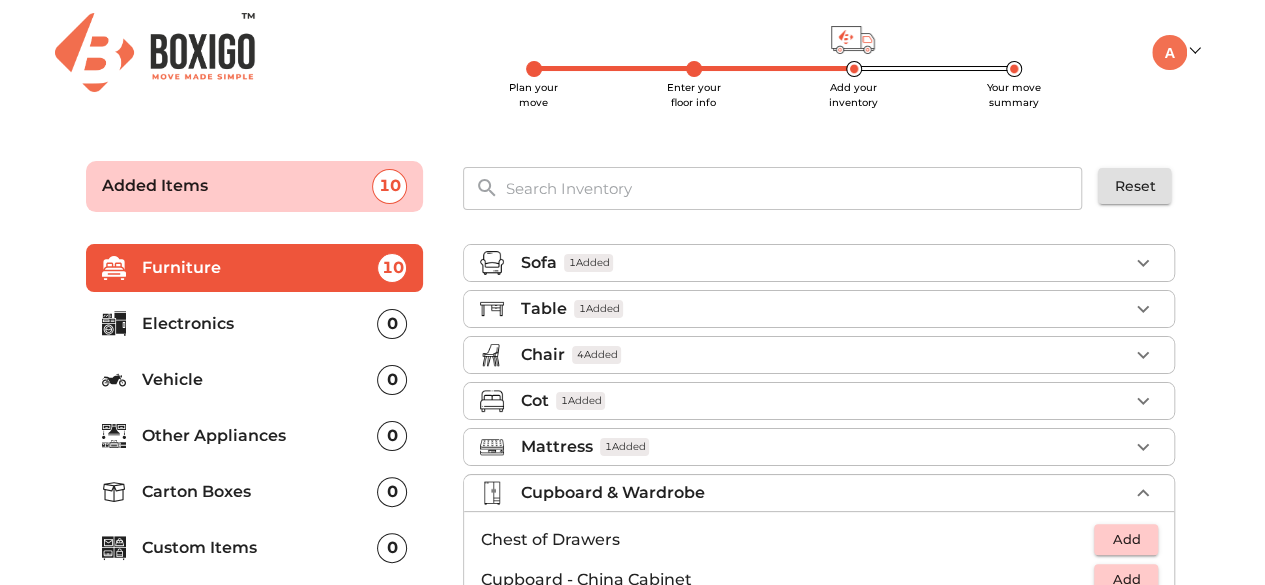 click on "Sofa 1  Added" at bounding box center (824, 263) 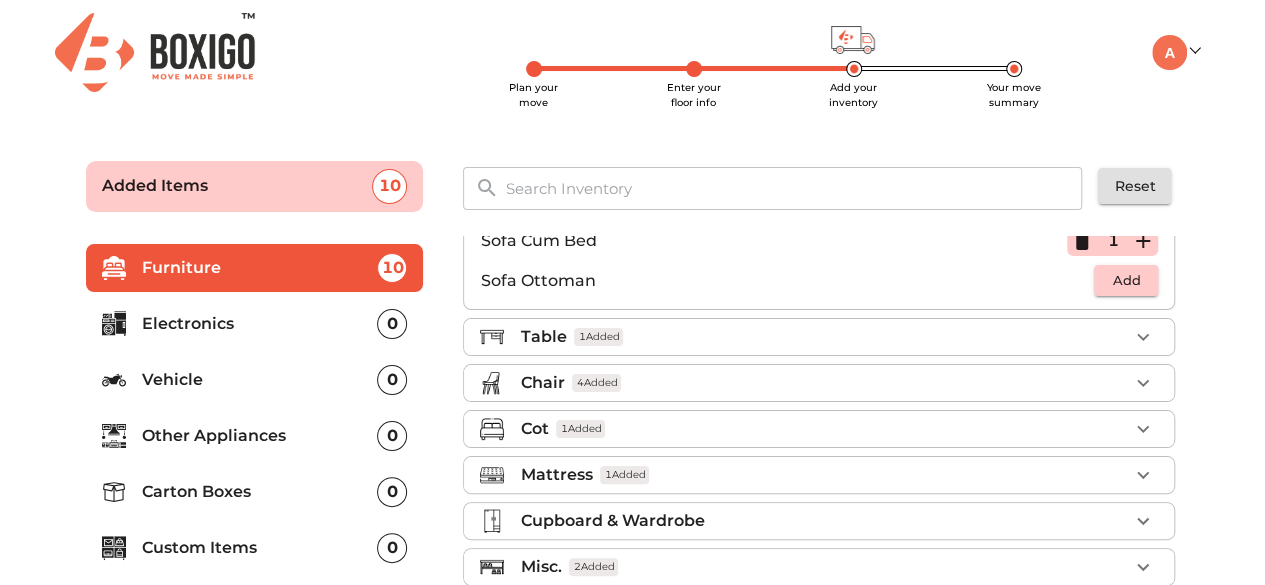 scroll, scrollTop: 590, scrollLeft: 0, axis: vertical 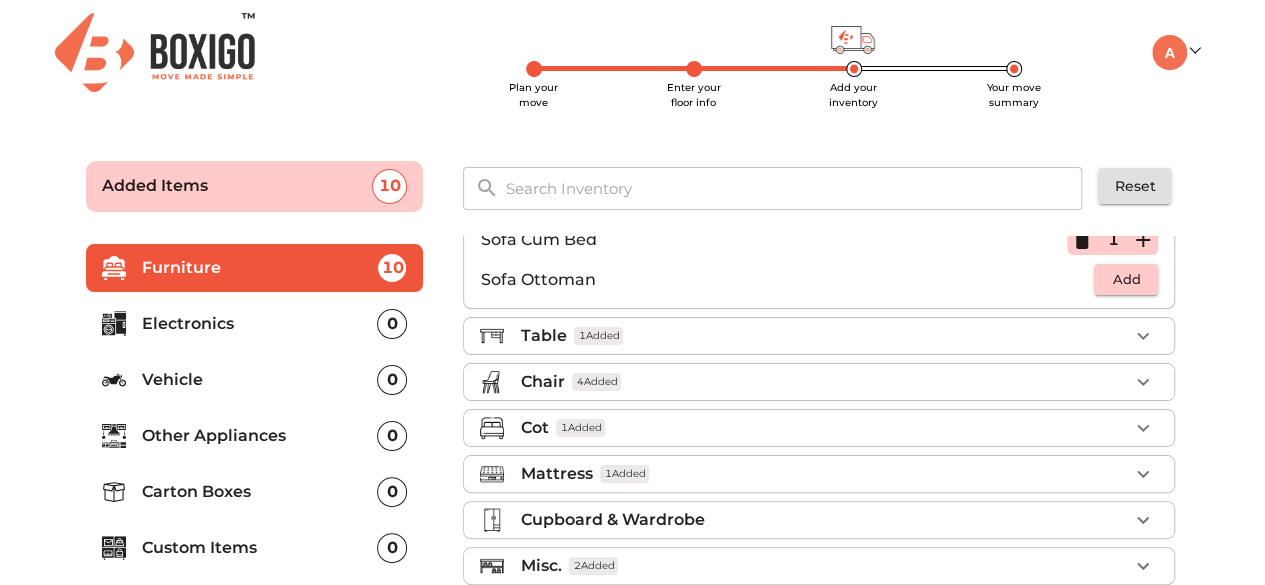 click on "Table 1  Added" at bounding box center (824, 336) 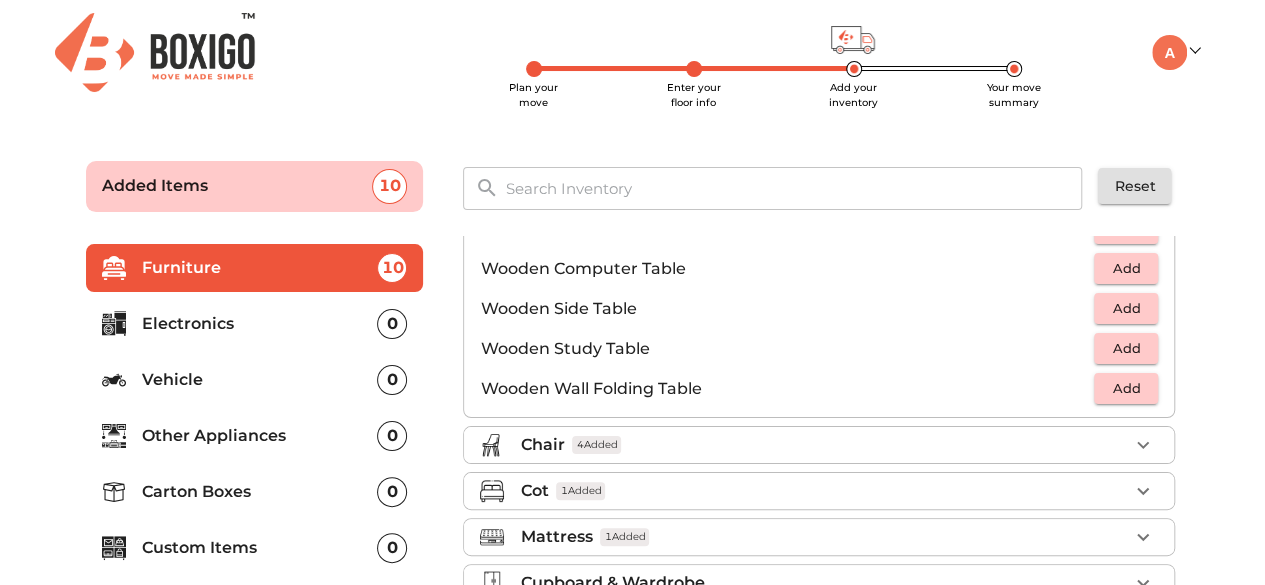 scroll, scrollTop: 1390, scrollLeft: 0, axis: vertical 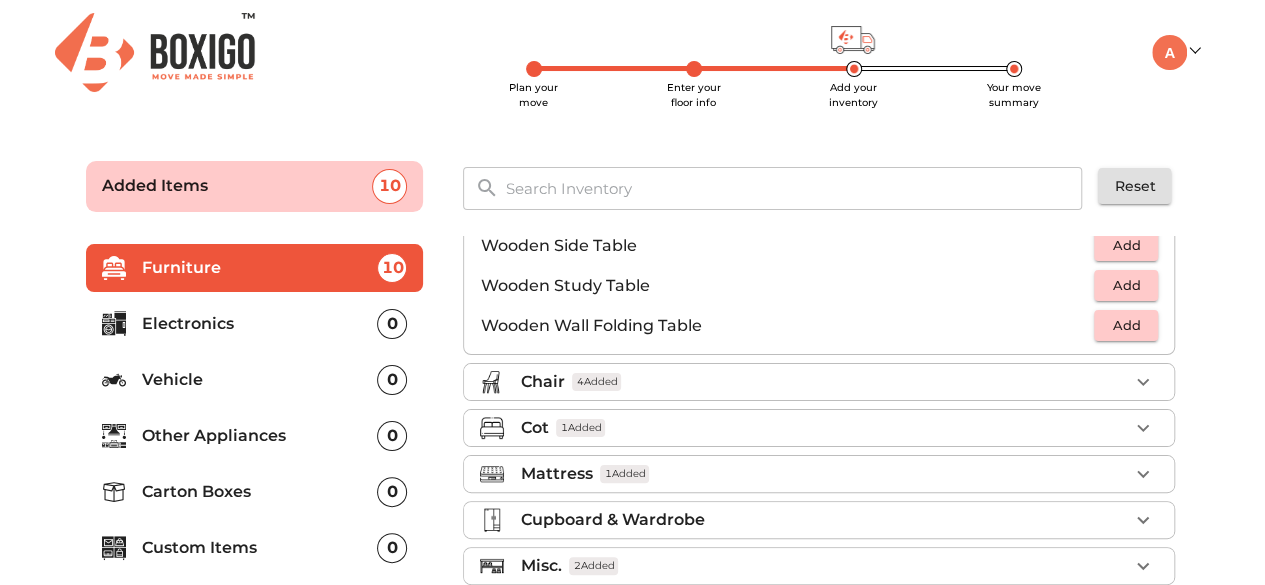 click on "Chair 4  Added" at bounding box center [824, 382] 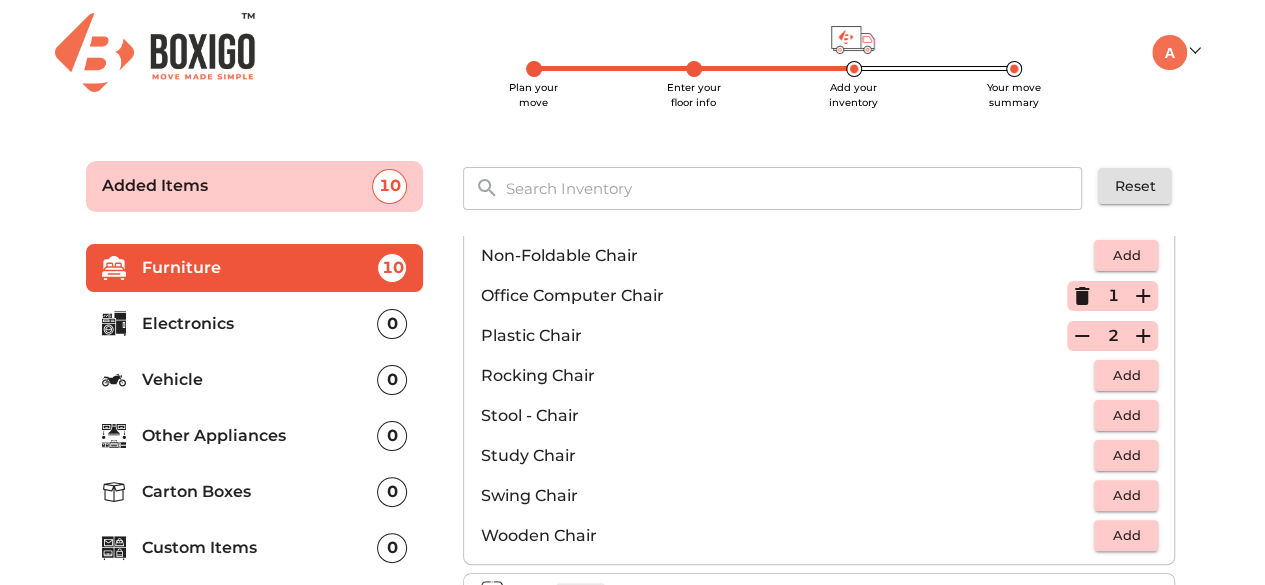 scroll, scrollTop: 830, scrollLeft: 0, axis: vertical 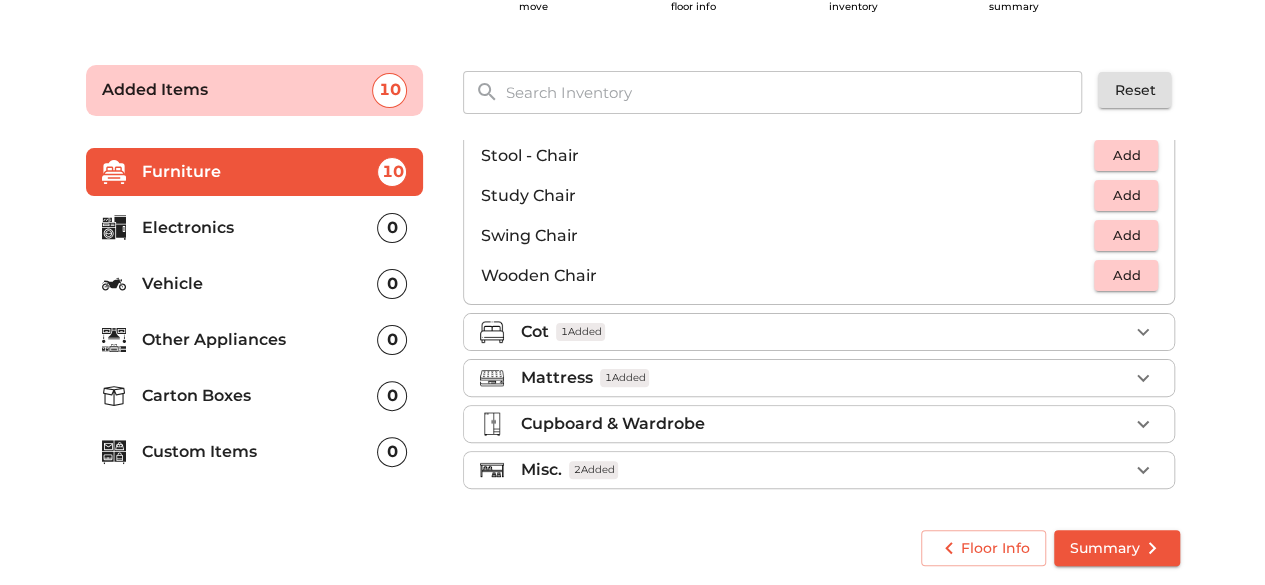 drag, startPoint x: 304, startPoint y: 227, endPoint x: 198, endPoint y: 215, distance: 106.677086 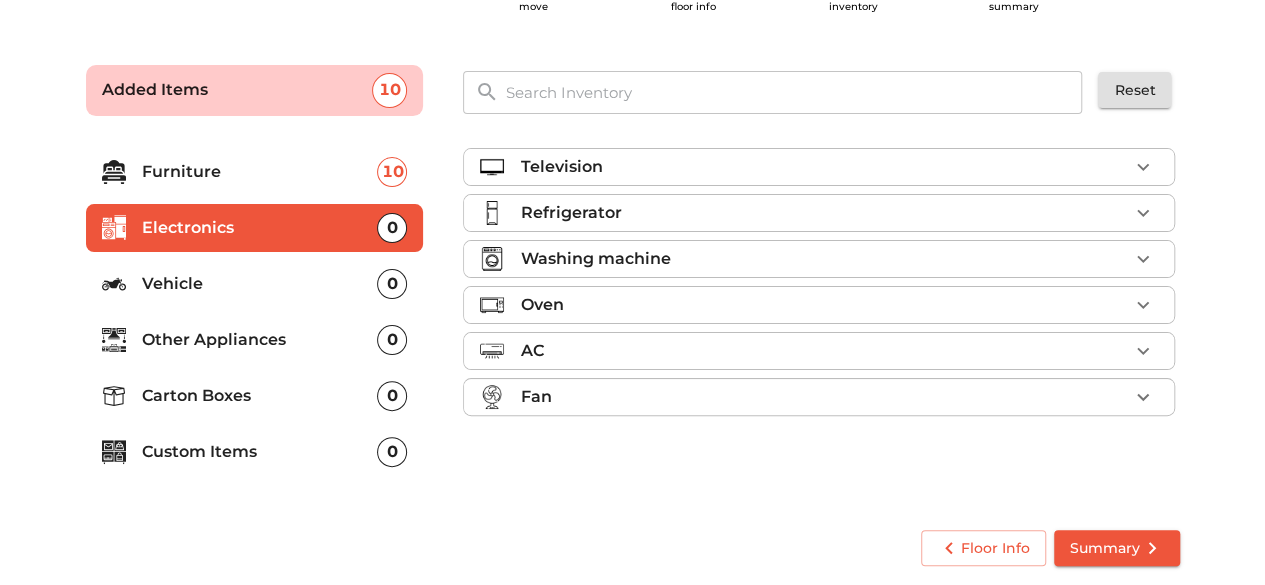 scroll, scrollTop: 0, scrollLeft: 0, axis: both 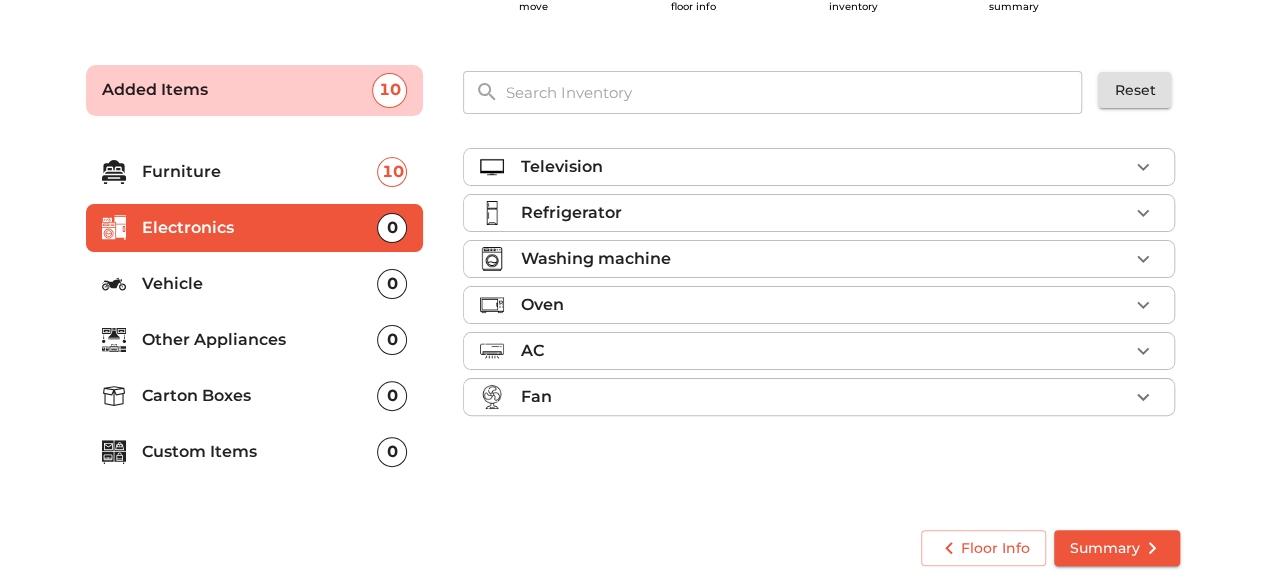 click on "Television" at bounding box center (824, 167) 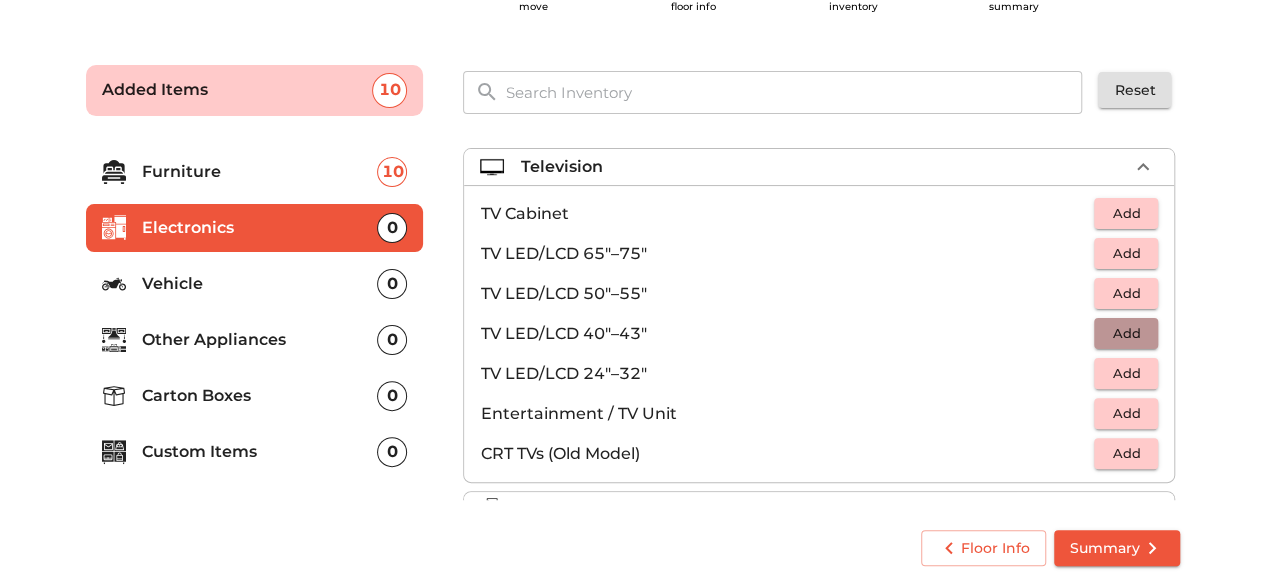 click on "Add" at bounding box center [1126, 333] 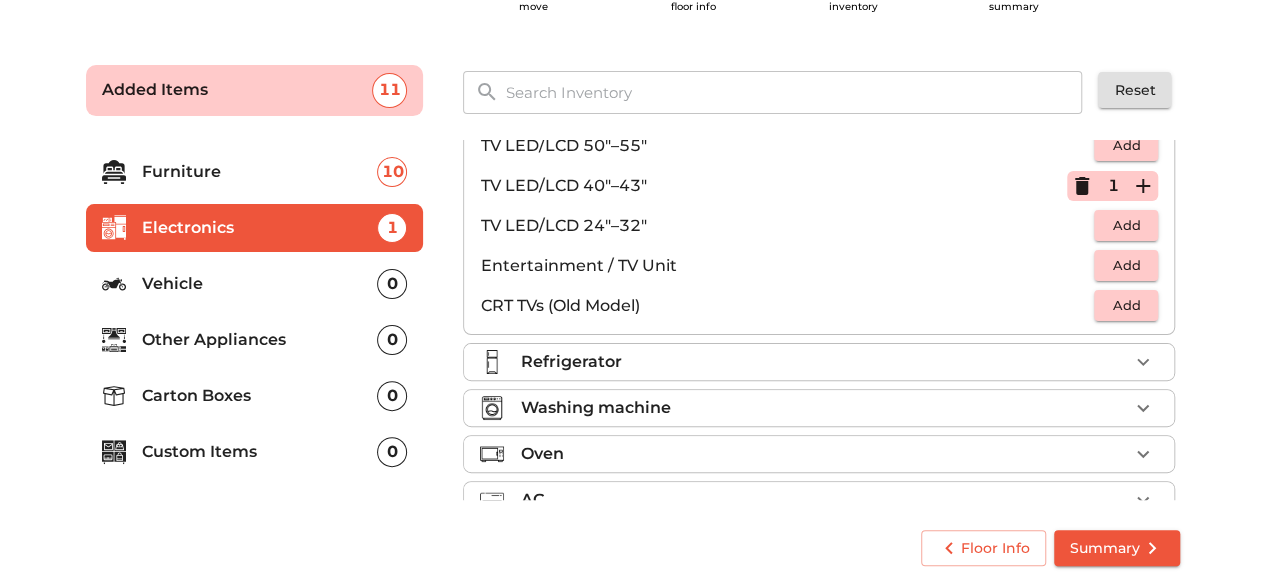 scroll, scrollTop: 149, scrollLeft: 0, axis: vertical 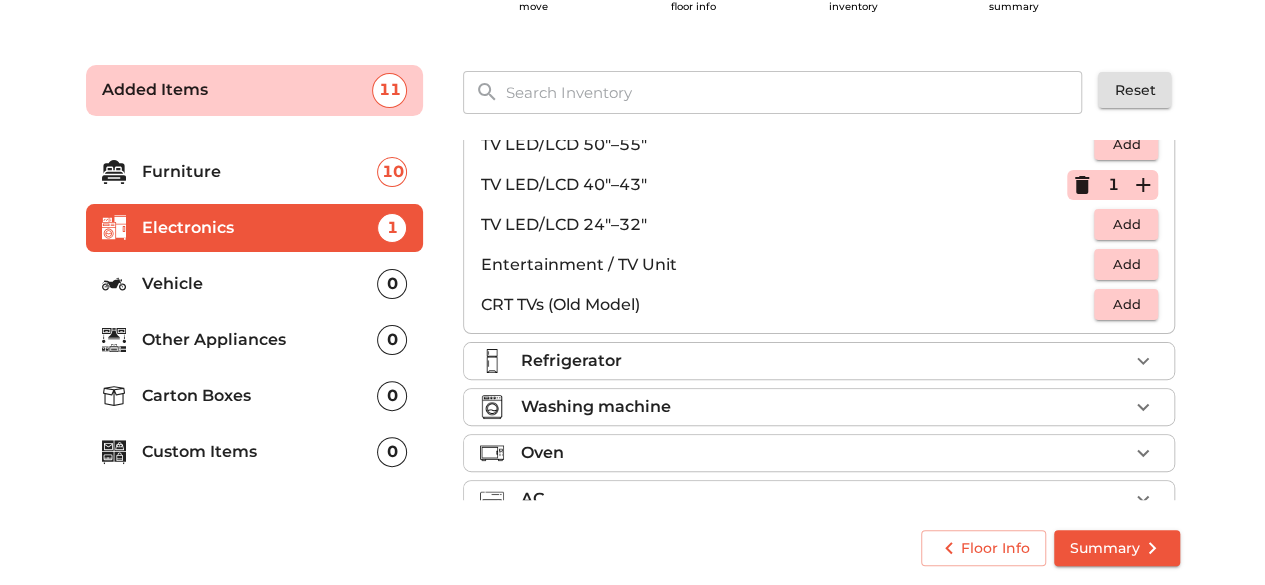 click on "Refrigerator" at bounding box center [824, 361] 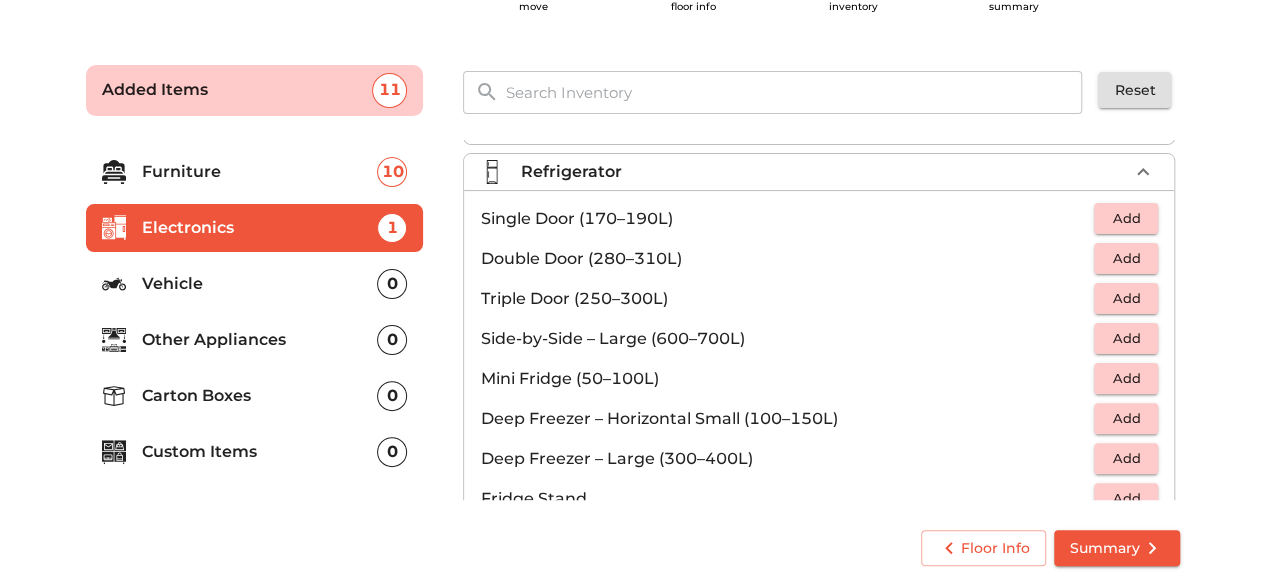 scroll, scrollTop: 0, scrollLeft: 0, axis: both 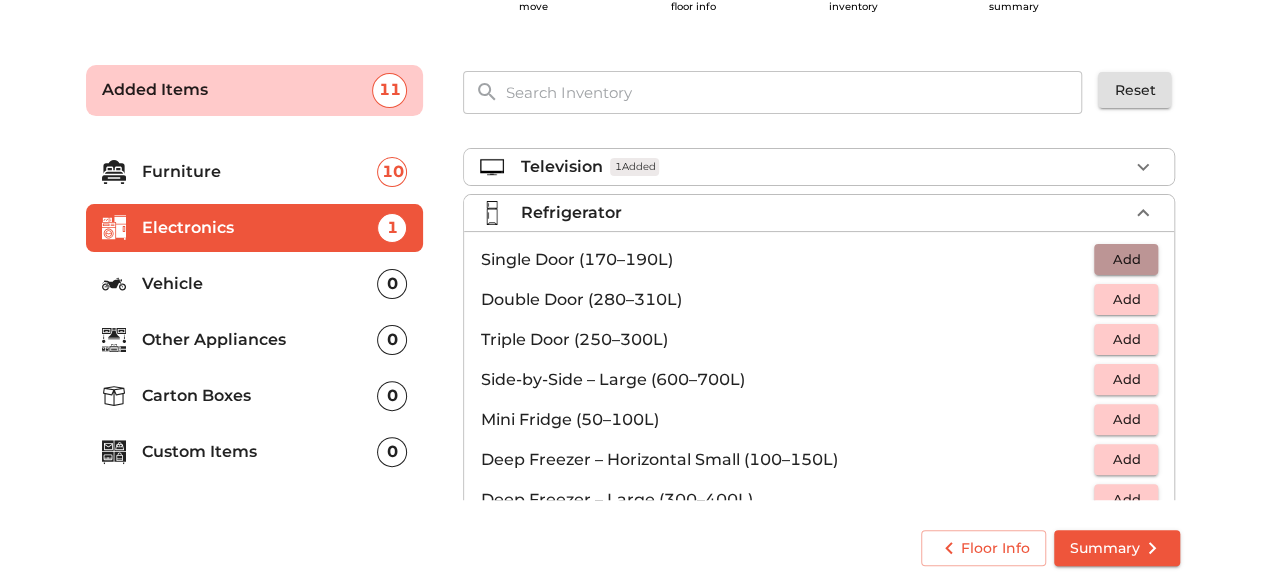 click on "Add" at bounding box center (1126, 259) 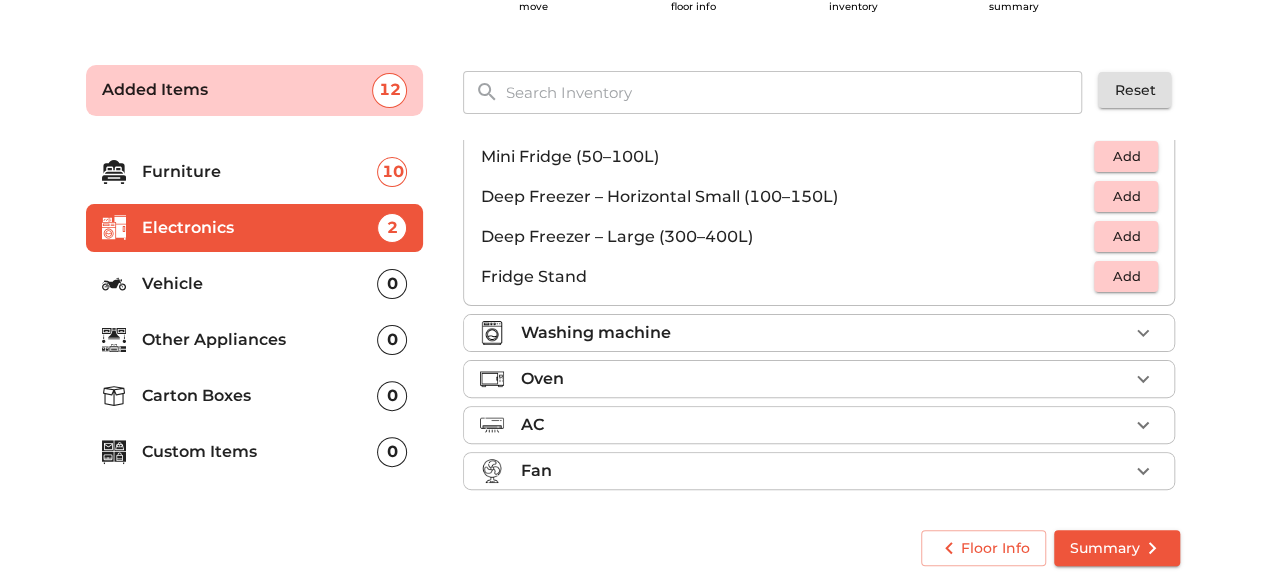 scroll, scrollTop: 264, scrollLeft: 0, axis: vertical 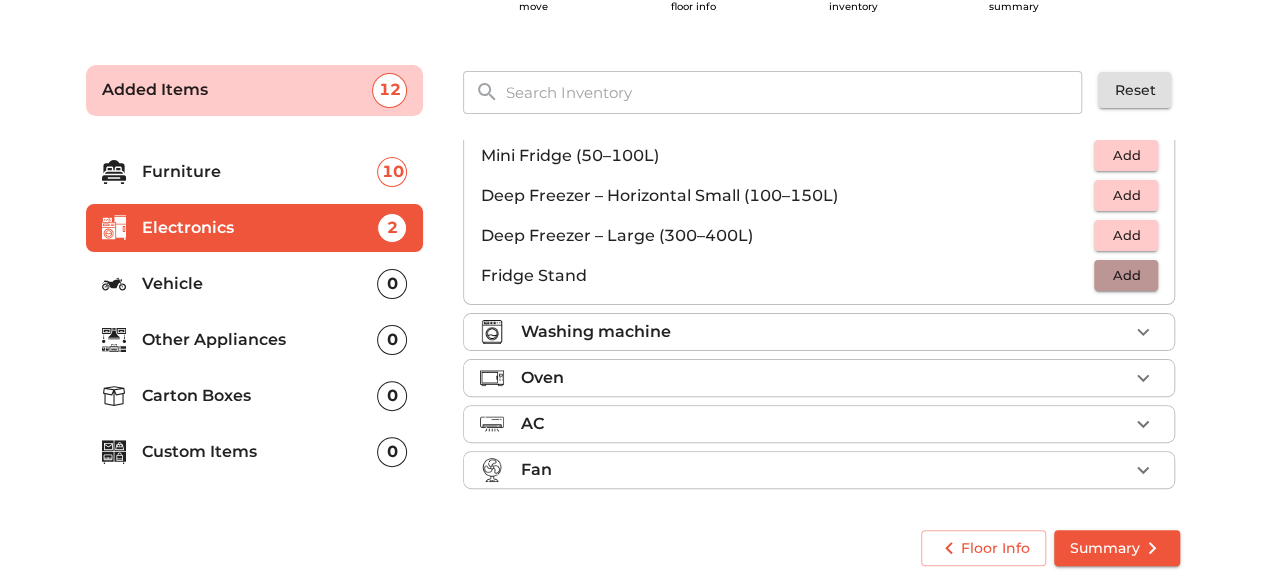 click on "Add" at bounding box center [1126, 275] 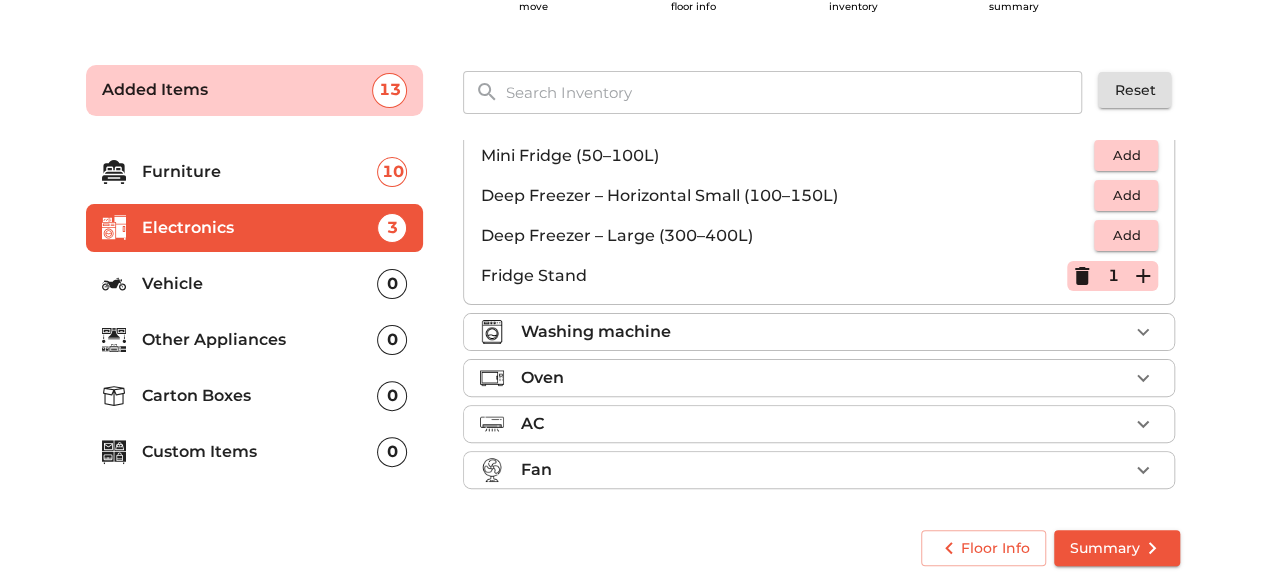 click on "Washing machine" at bounding box center [819, 332] 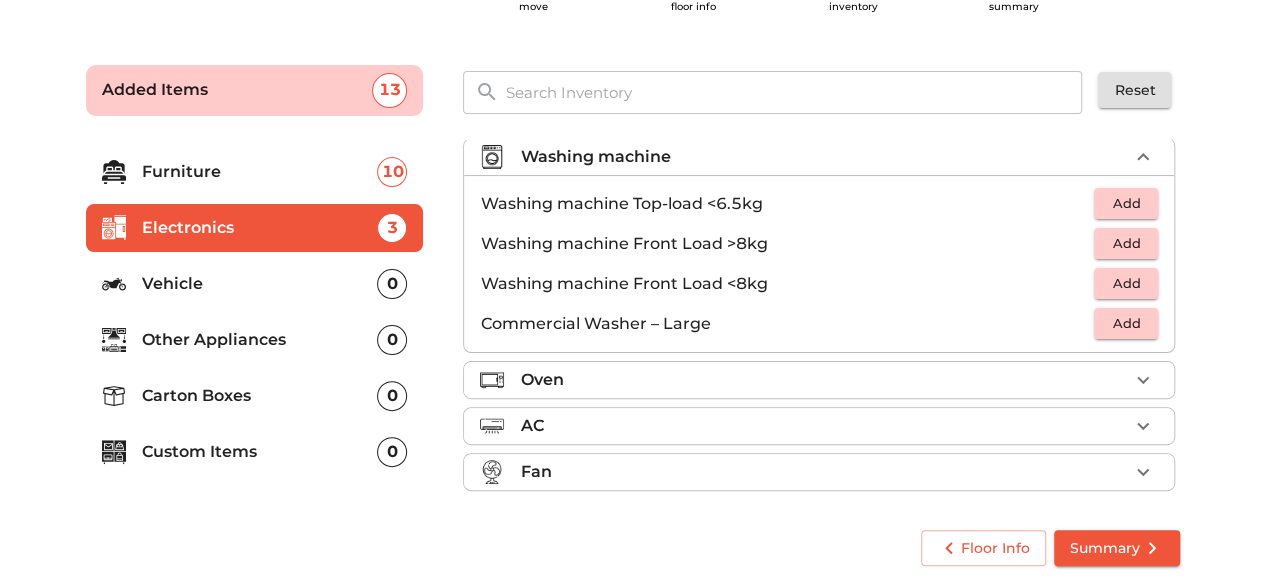 scroll, scrollTop: 91, scrollLeft: 0, axis: vertical 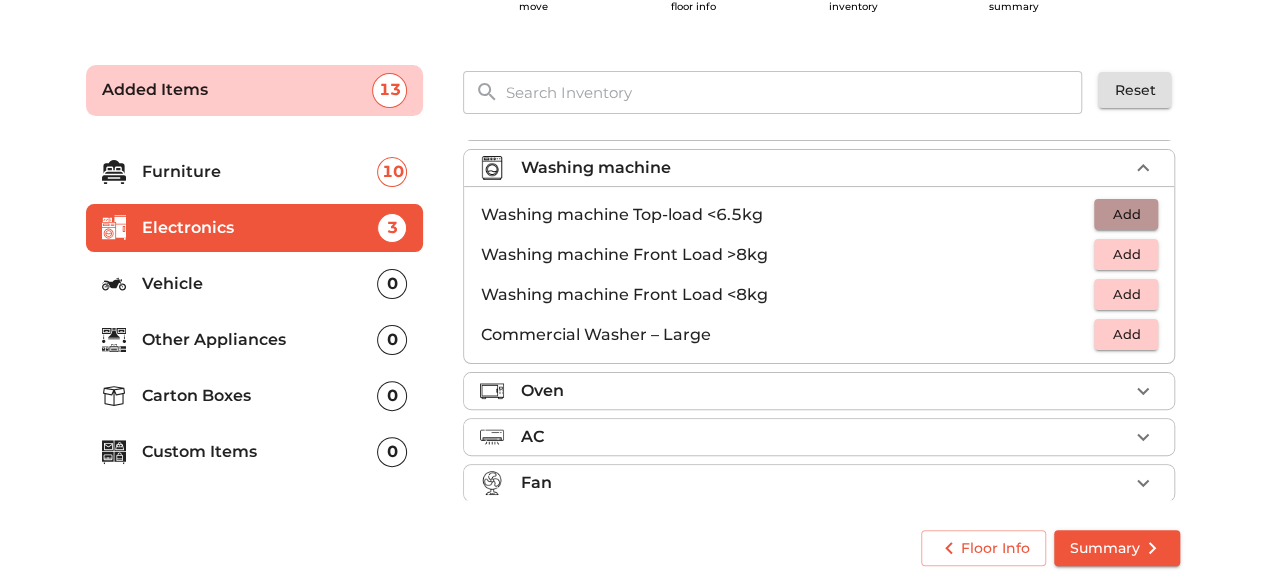click on "Add" at bounding box center [1126, 214] 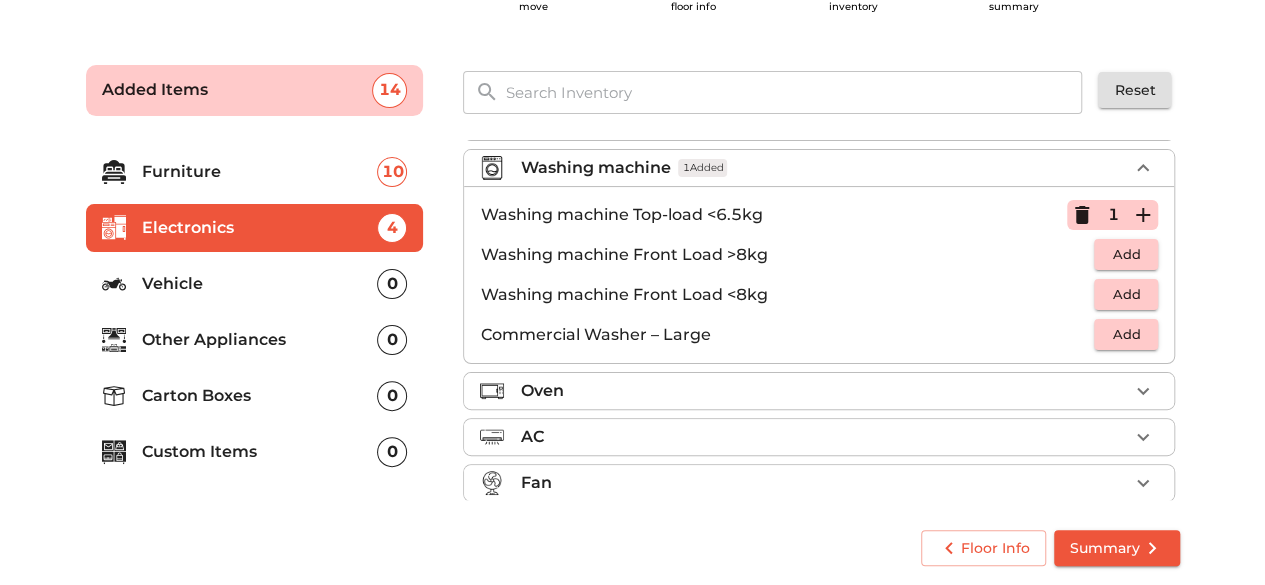 scroll, scrollTop: 104, scrollLeft: 0, axis: vertical 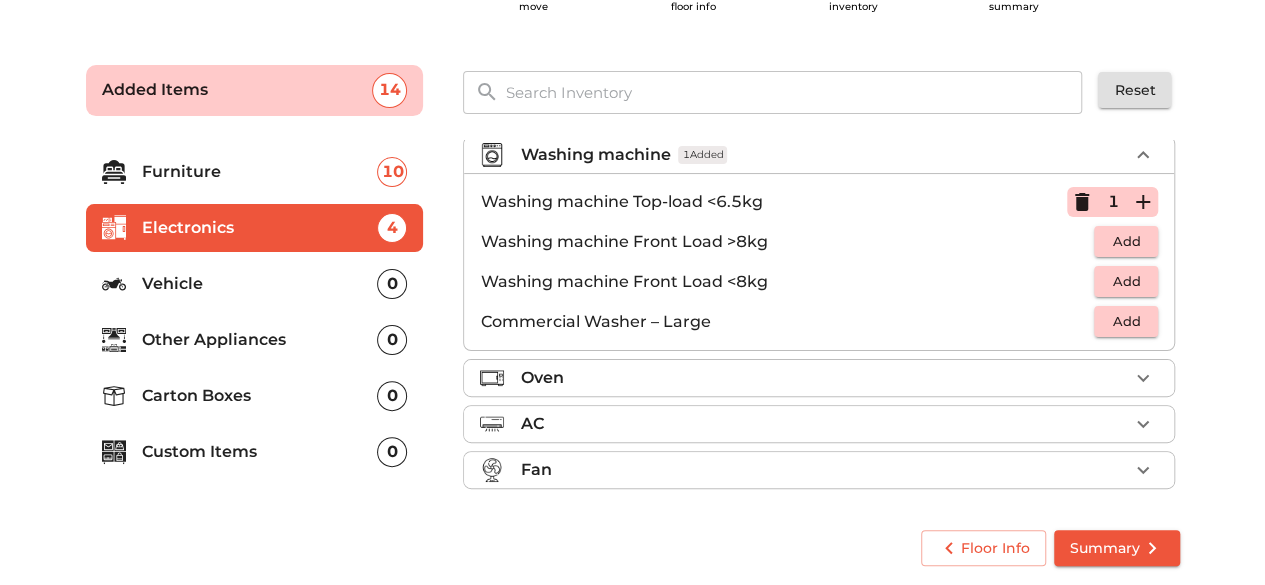 click on "Other Appliances" at bounding box center (260, 340) 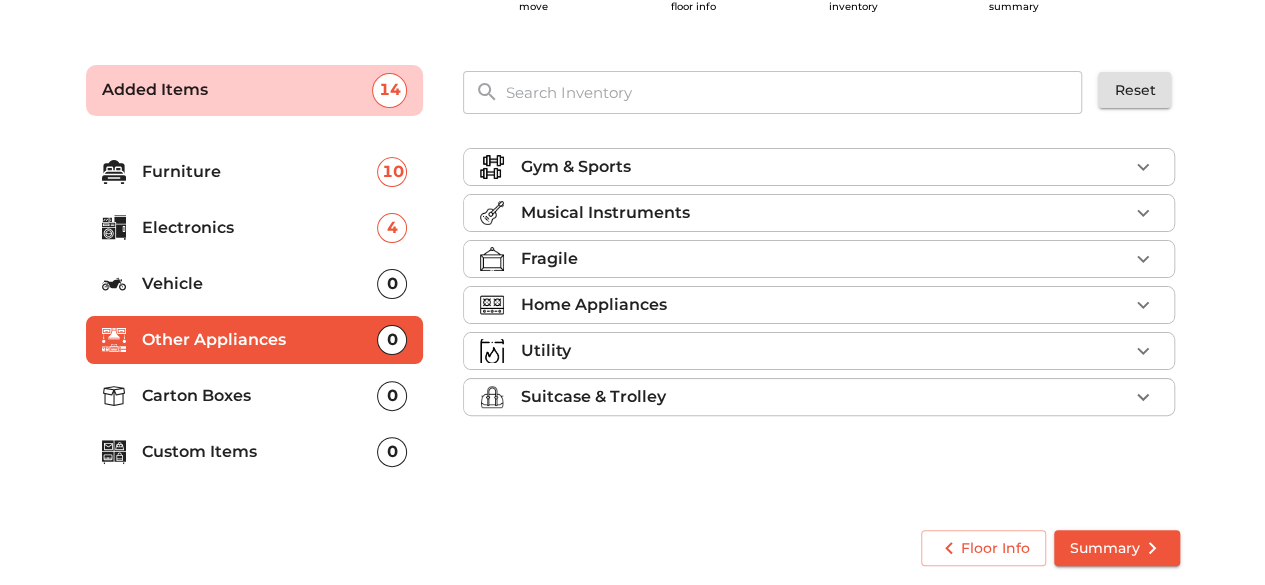 scroll, scrollTop: 0, scrollLeft: 0, axis: both 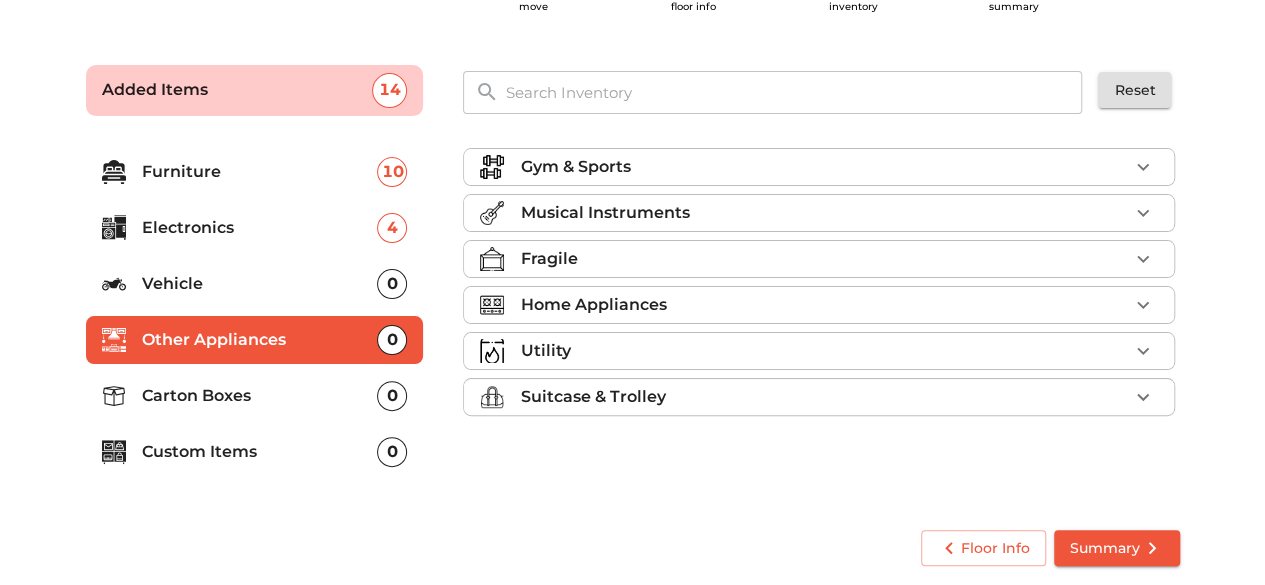click on "Suitcase & Trolley" at bounding box center (824, 397) 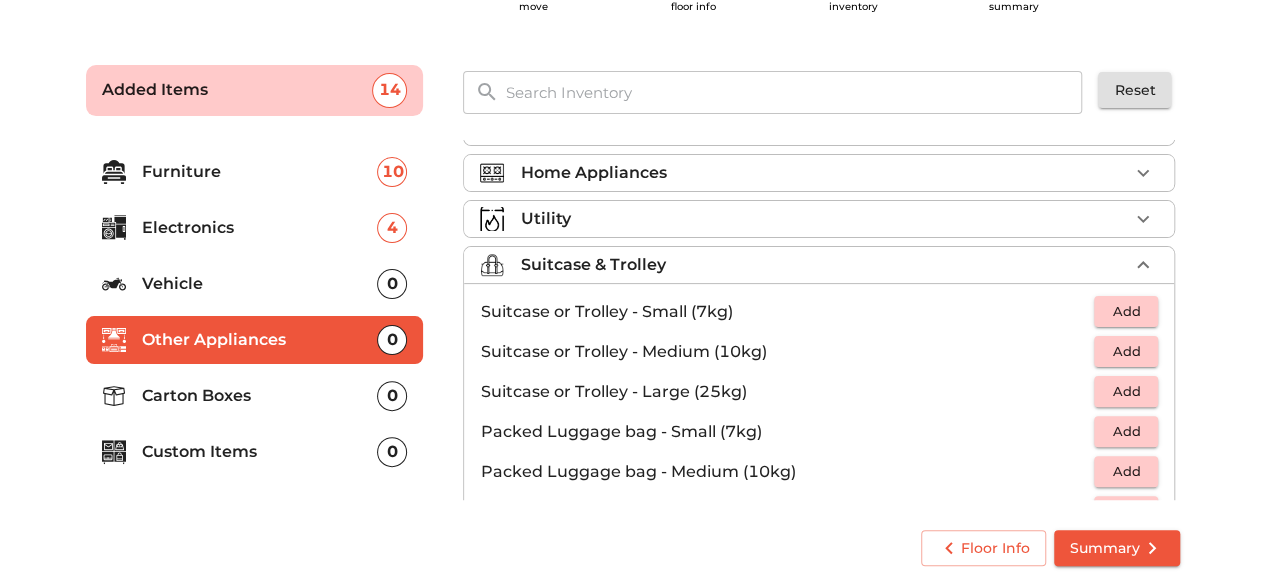 scroll, scrollTop: 143, scrollLeft: 0, axis: vertical 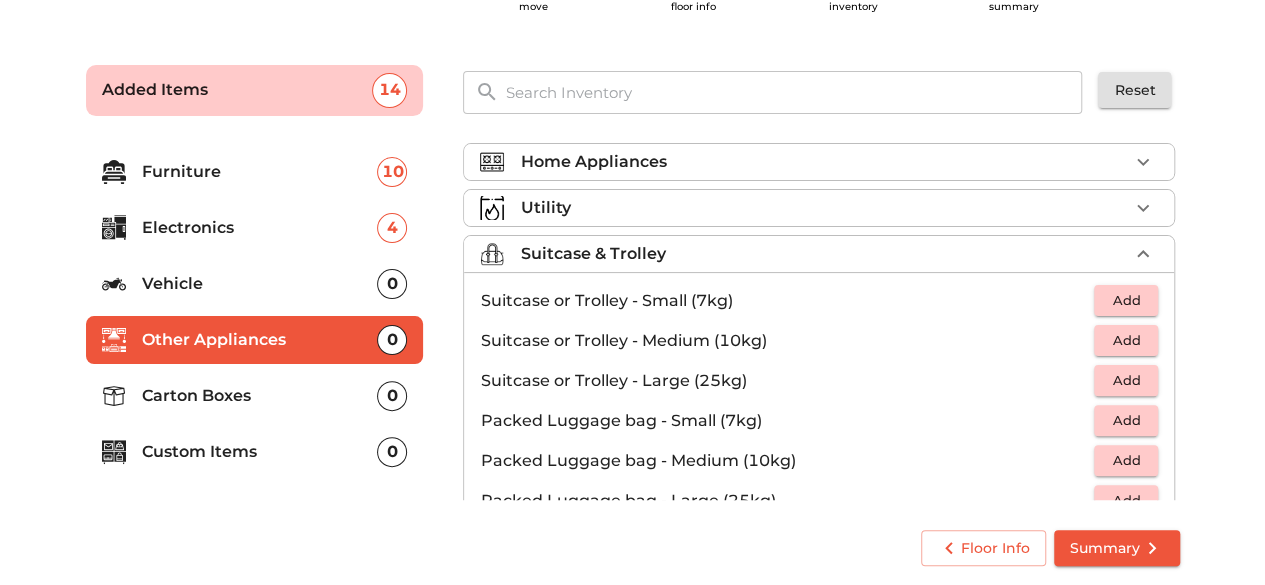 click on "Add" at bounding box center [1126, 340] 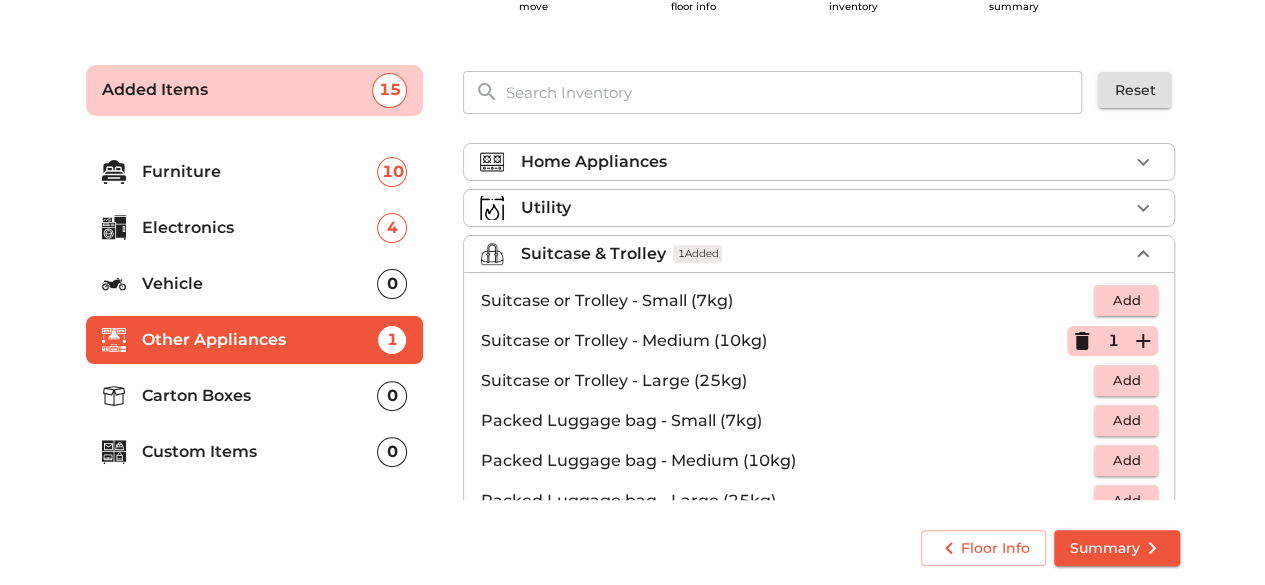 scroll, scrollTop: 224, scrollLeft: 0, axis: vertical 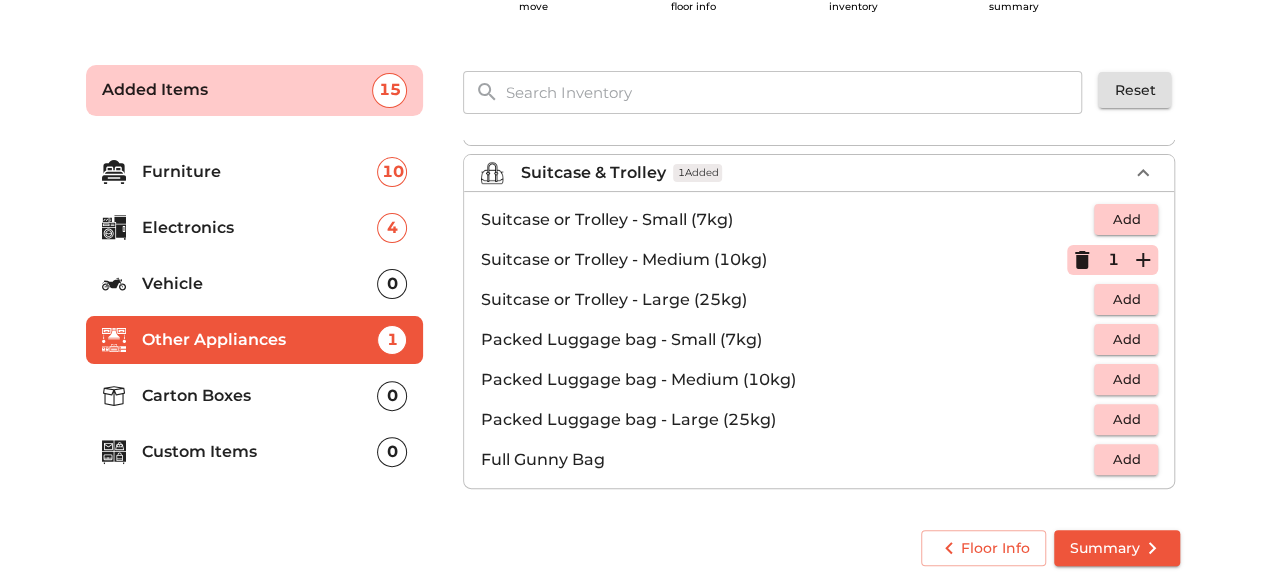 click on "Carton Boxes" at bounding box center [260, 396] 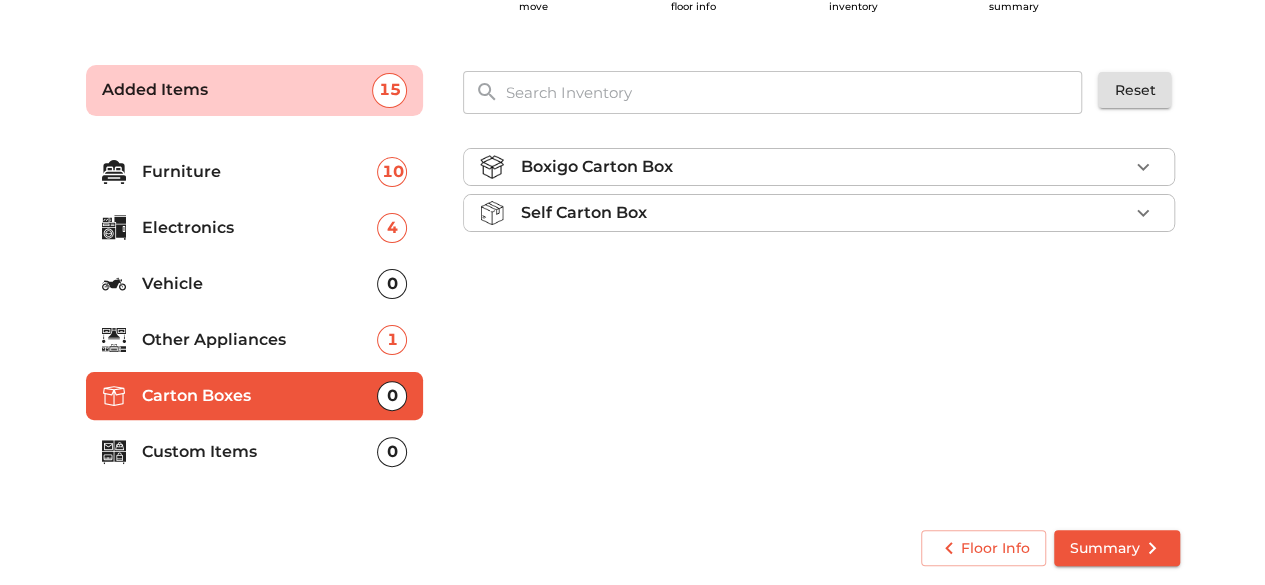 click 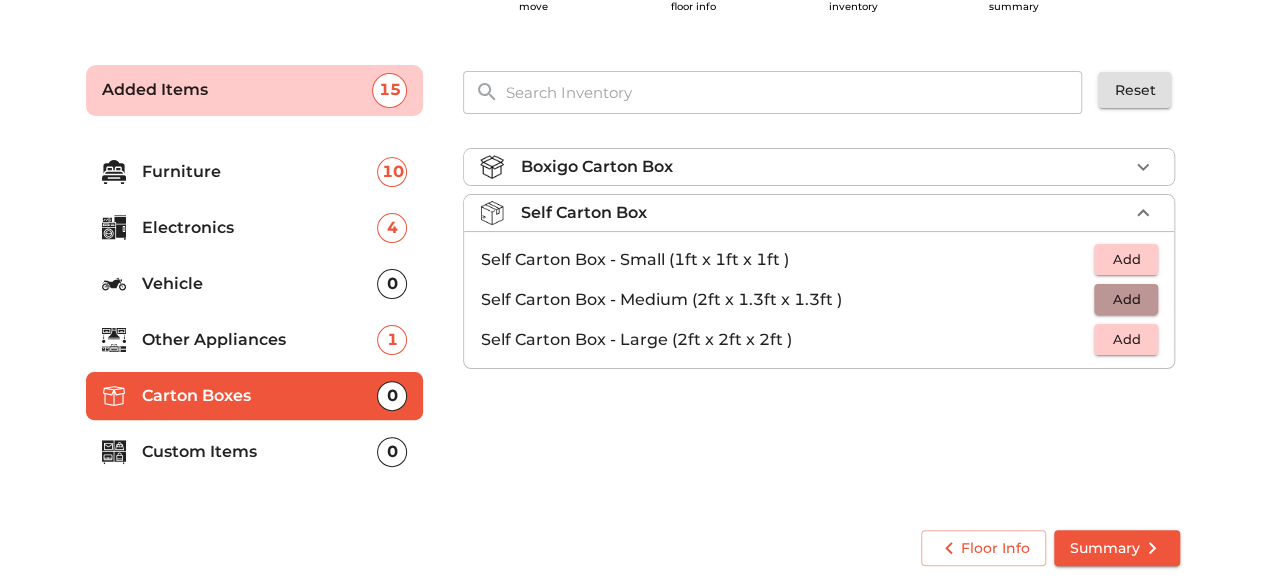 click on "Add" at bounding box center [1126, 299] 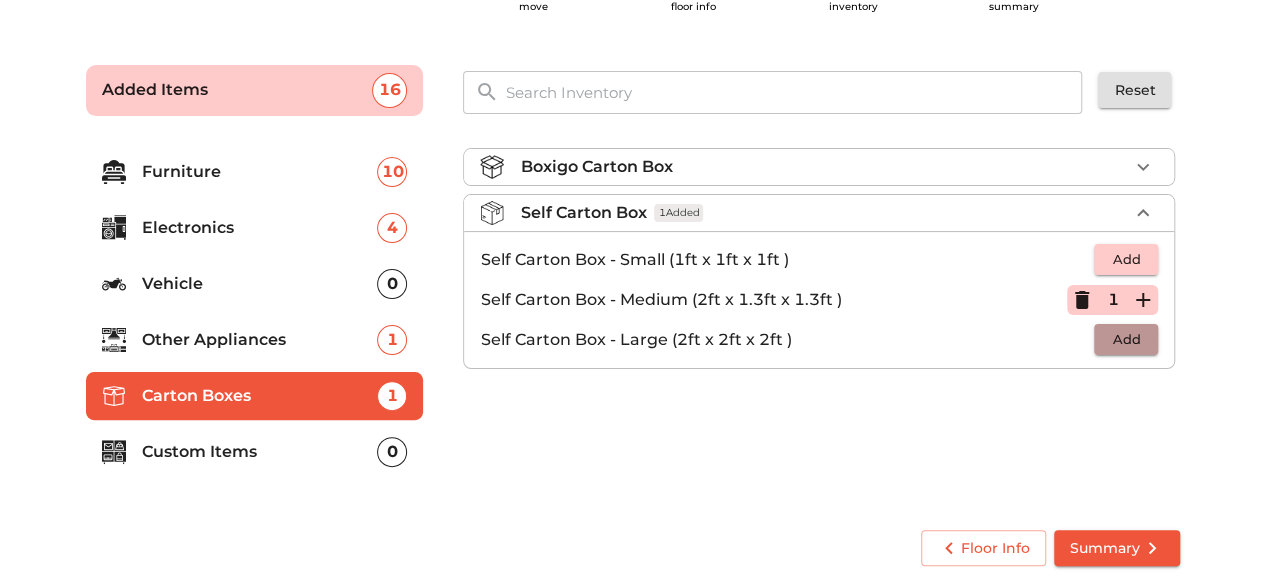 click on "Add" at bounding box center (1126, 339) 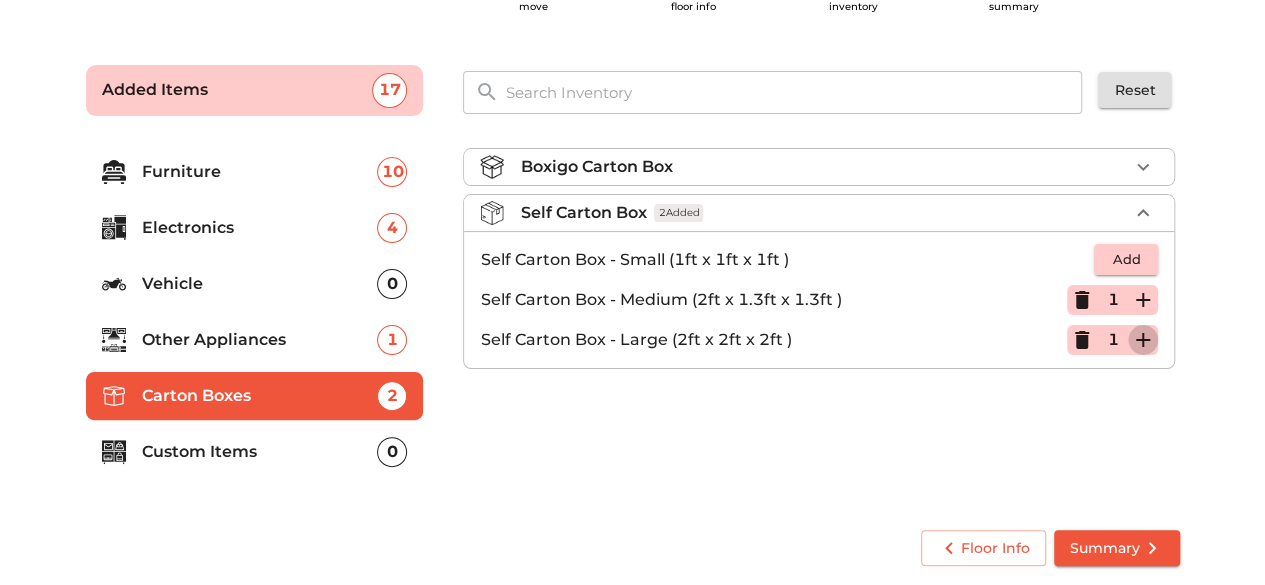 click 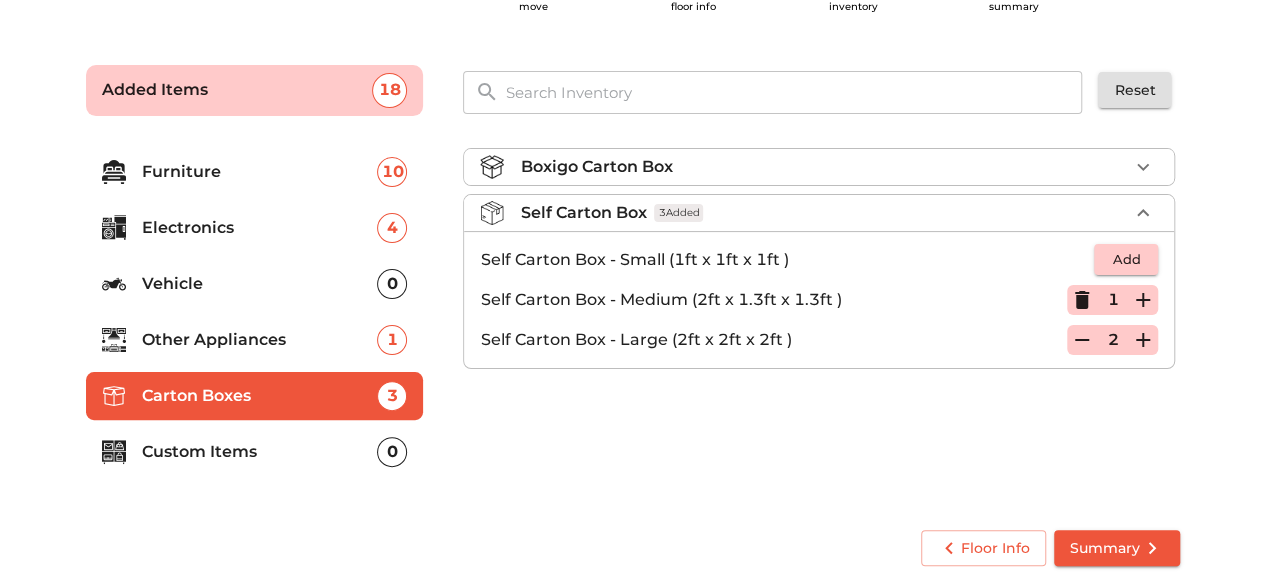 click 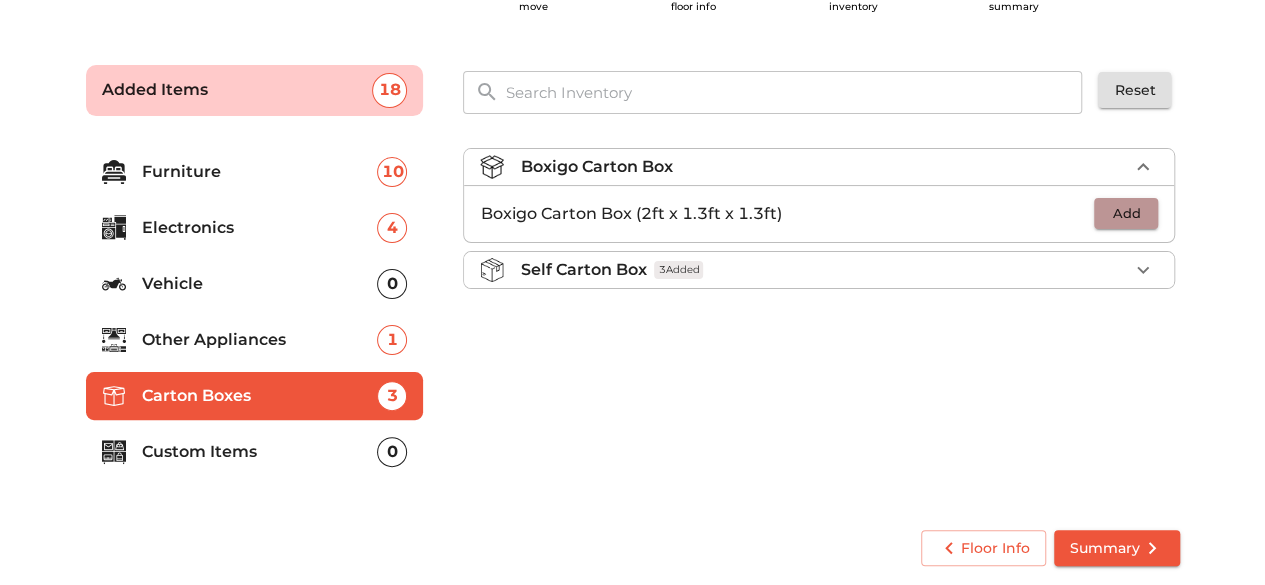 click on "Add" at bounding box center [1126, 213] 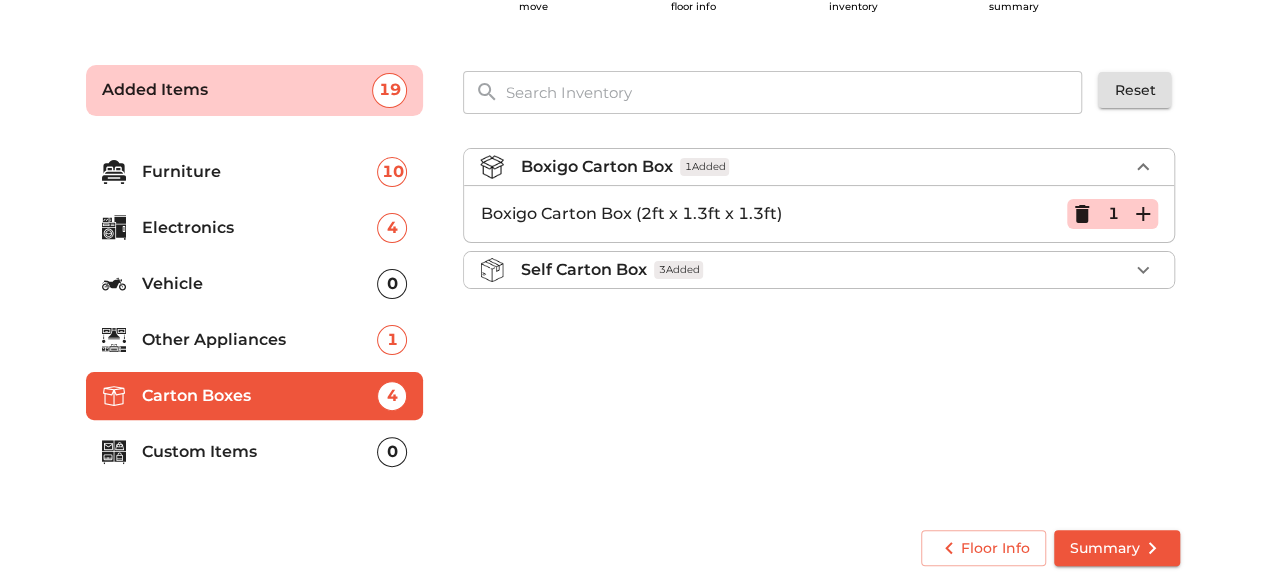 click 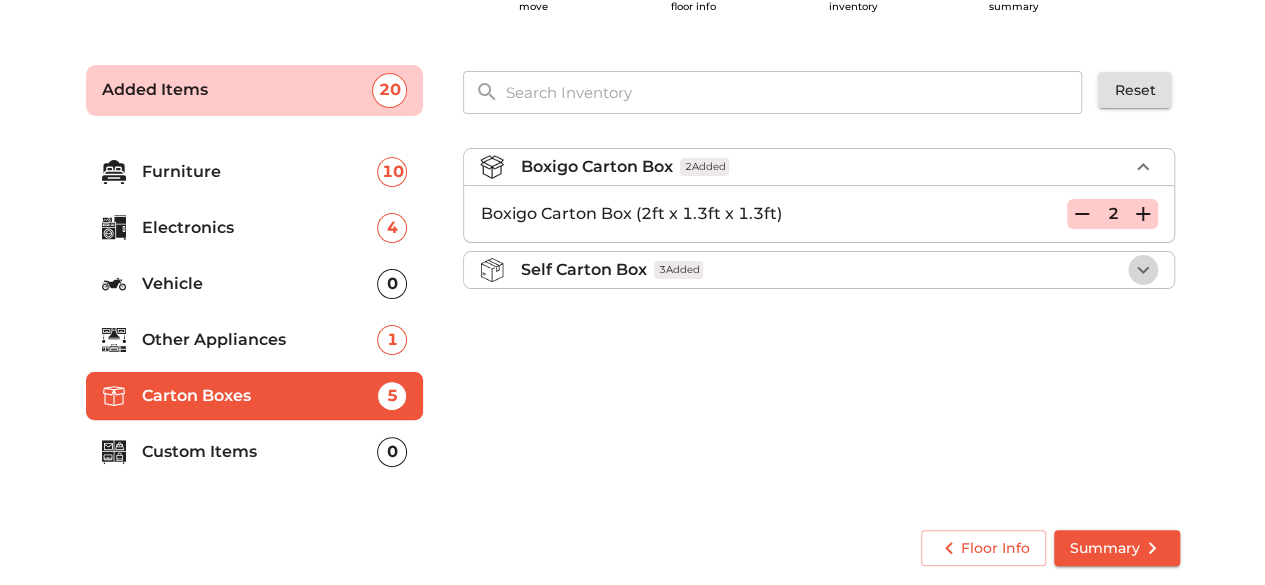 click 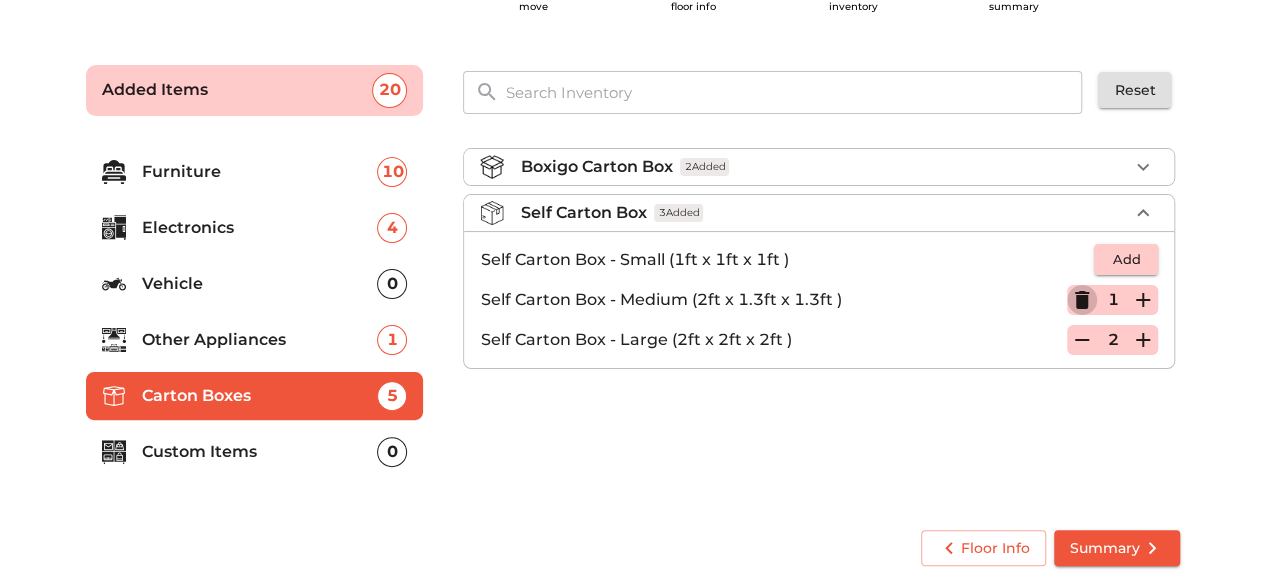 click 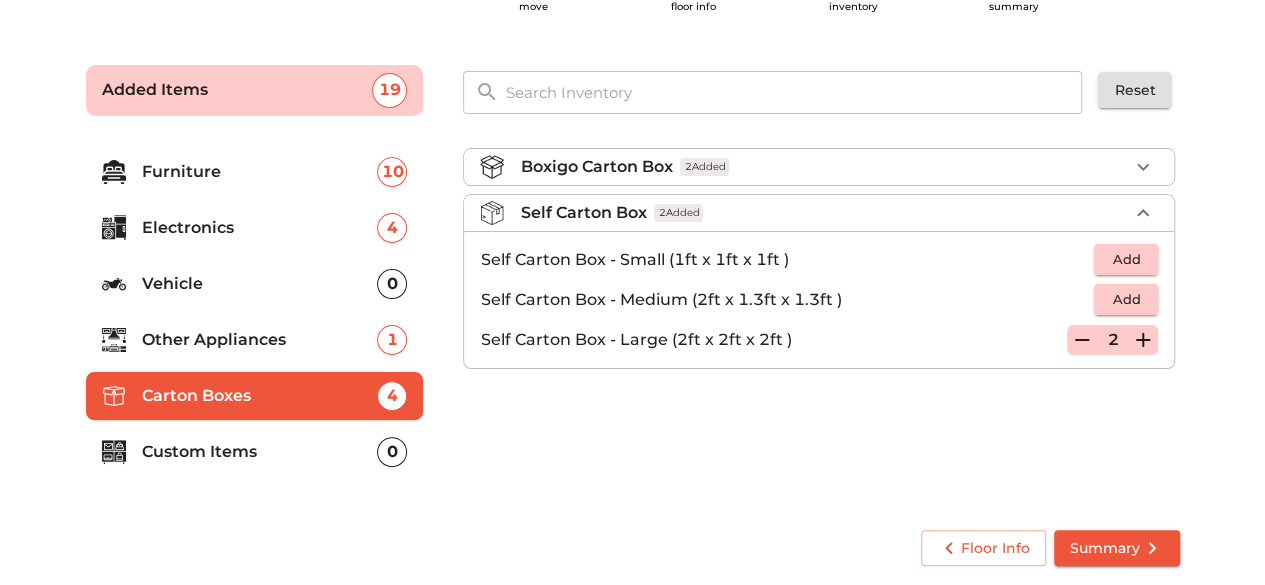 click on "Summary" at bounding box center [1117, 548] 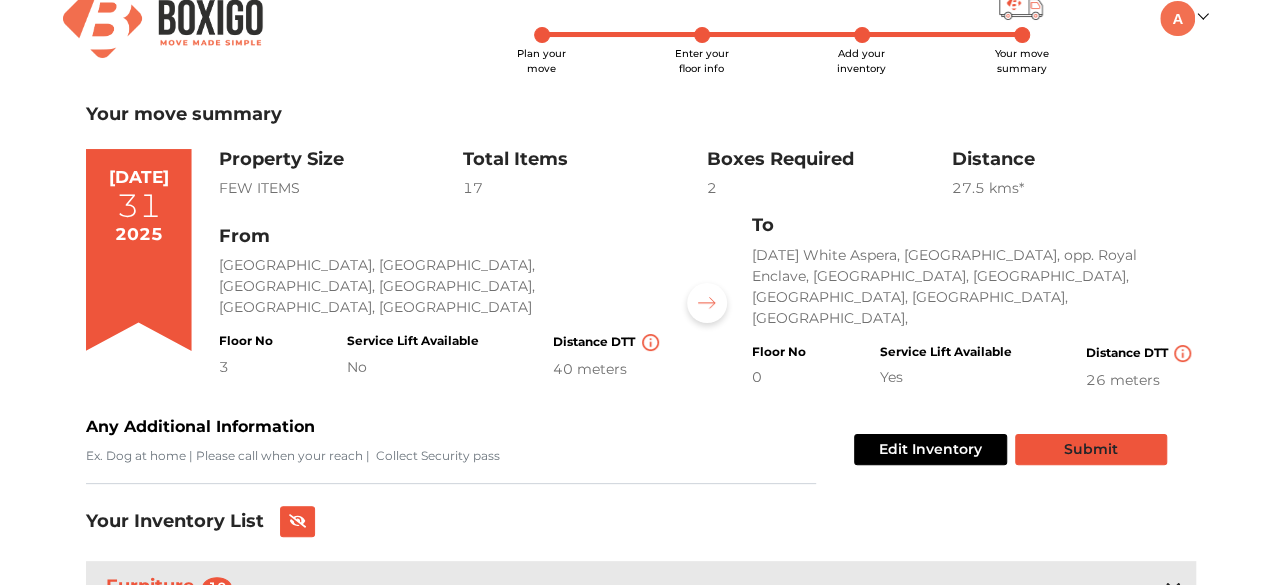 scroll, scrollTop: 70, scrollLeft: 0, axis: vertical 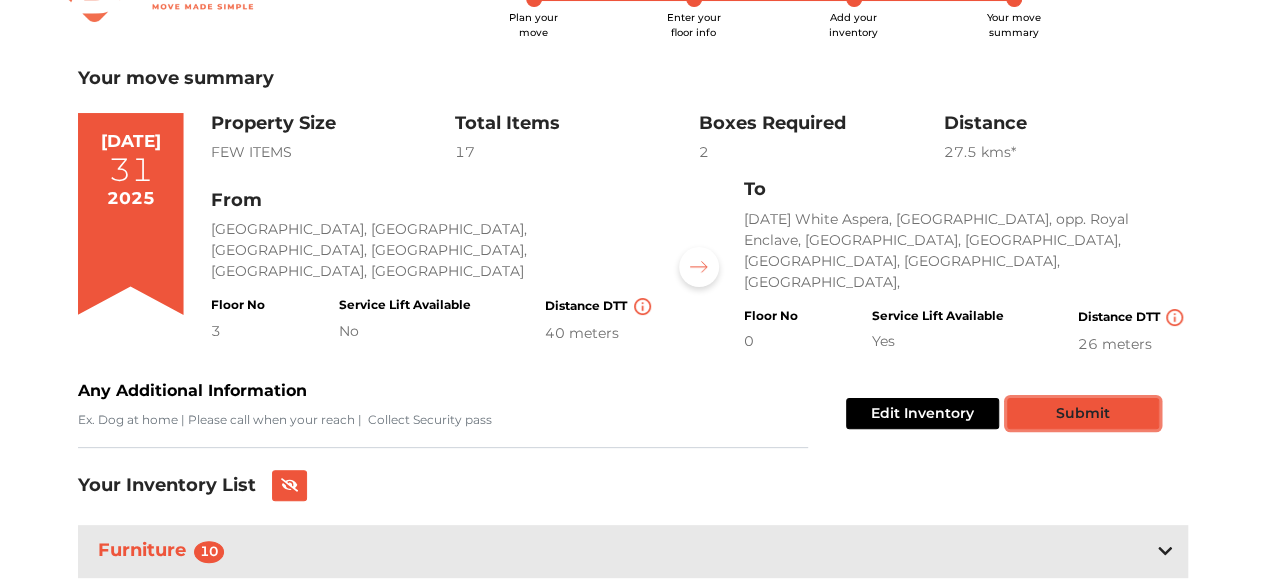 click on "Submit" at bounding box center (1083, 413) 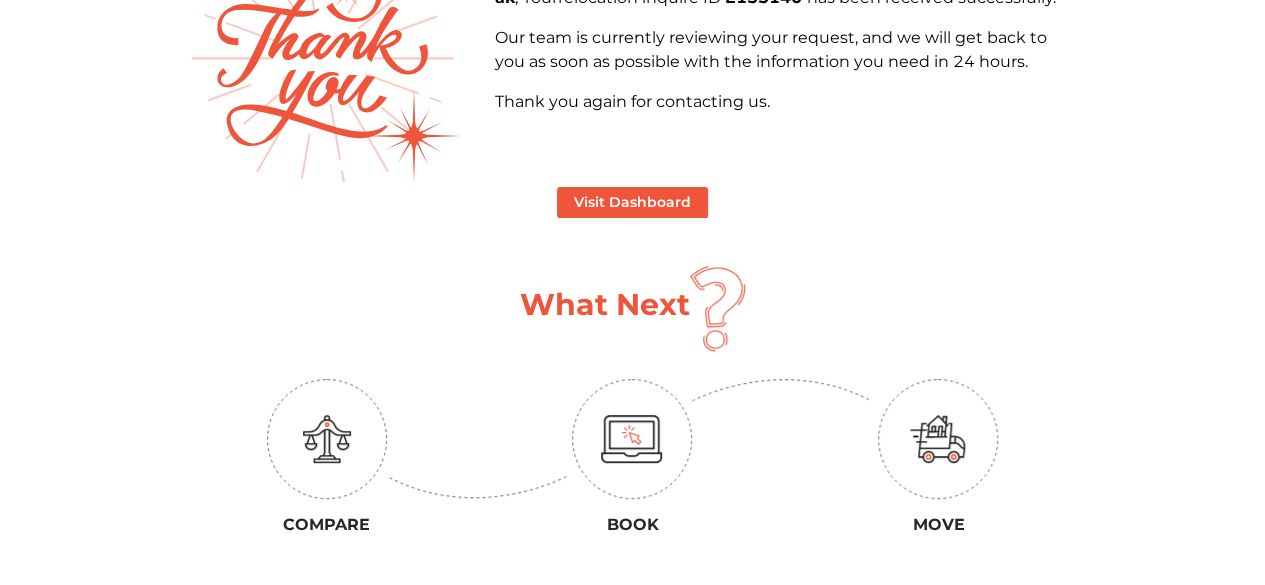 scroll, scrollTop: 0, scrollLeft: 0, axis: both 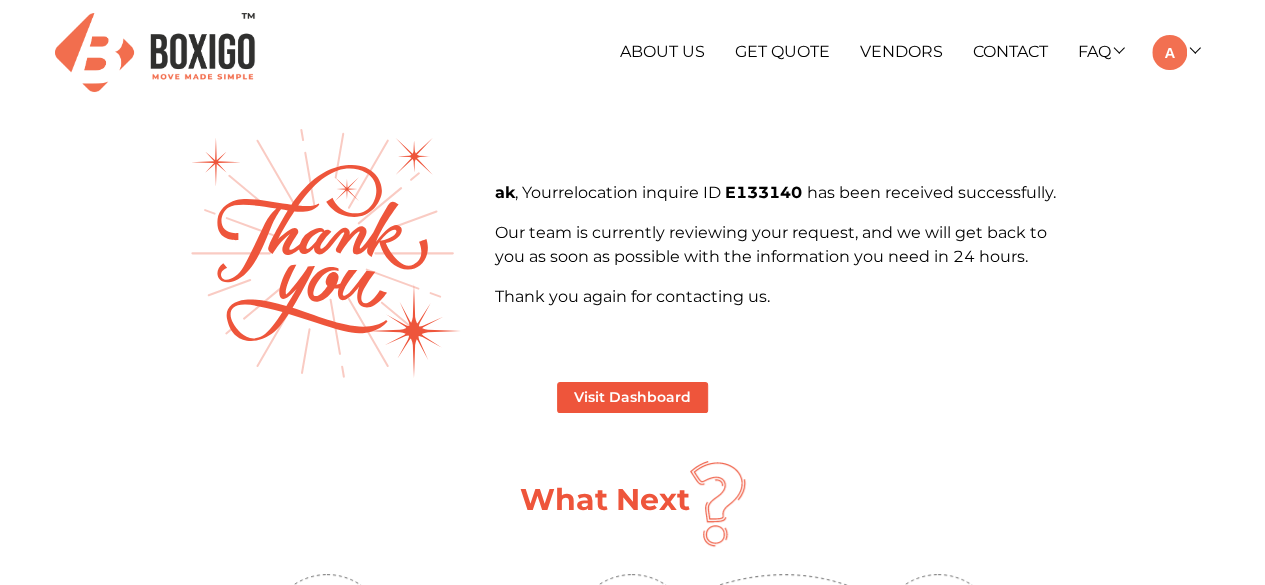 drag, startPoint x: 1198, startPoint y: 57, endPoint x: 1254, endPoint y: 223, distance: 175.19133 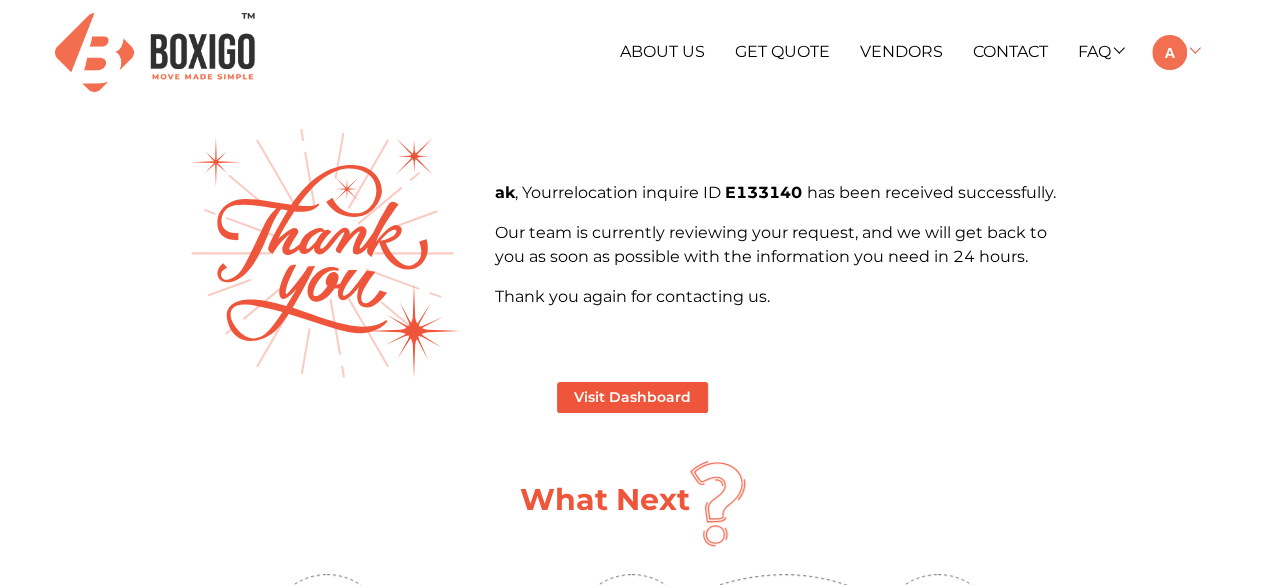 click at bounding box center [1169, 52] 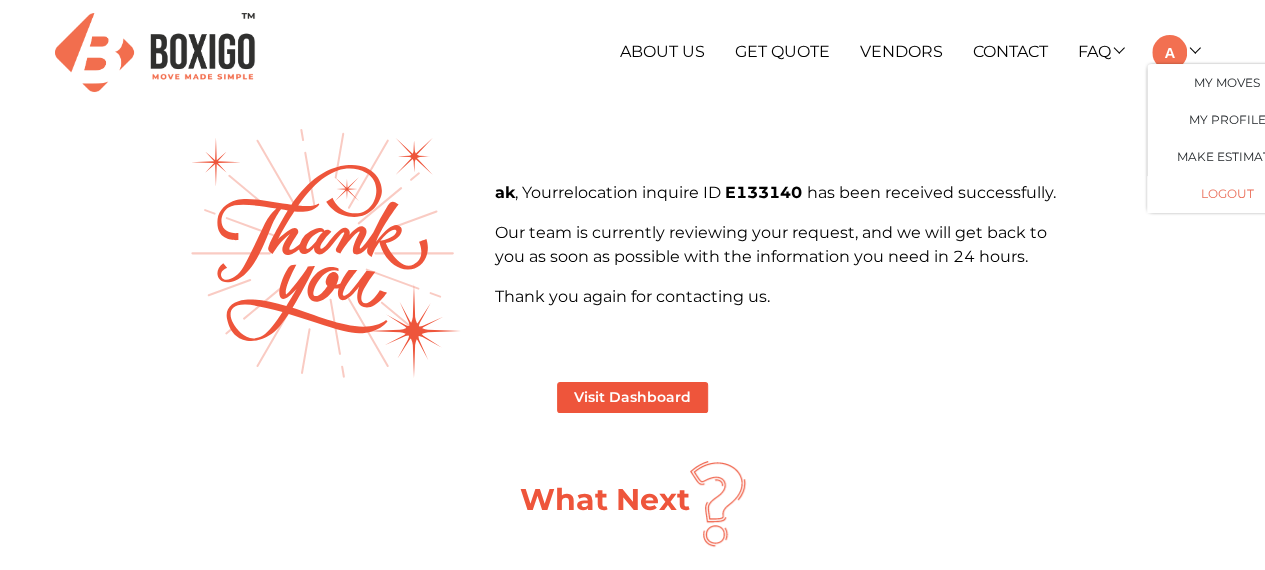 click on "LOGOUT" at bounding box center [1227, 193] 